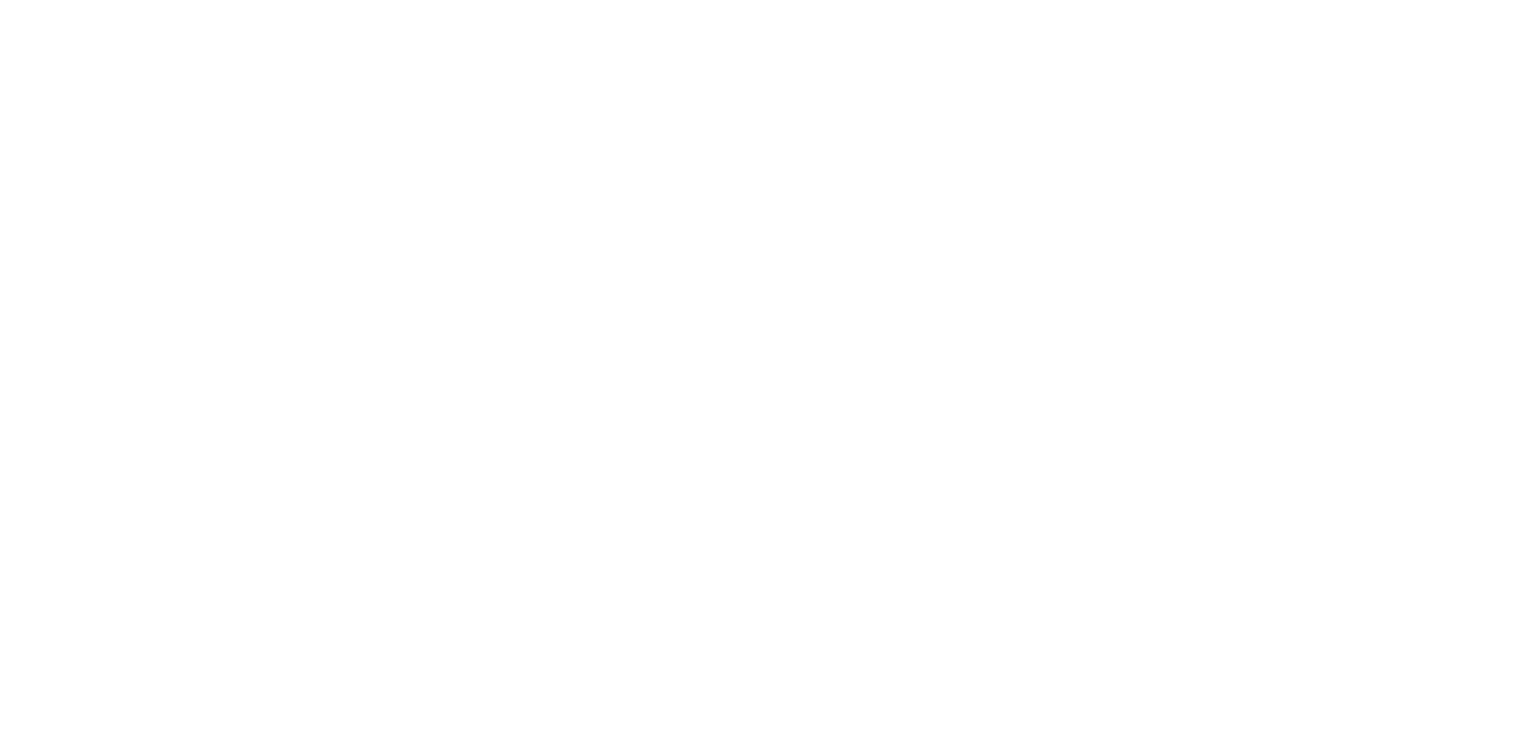 scroll, scrollTop: 0, scrollLeft: 0, axis: both 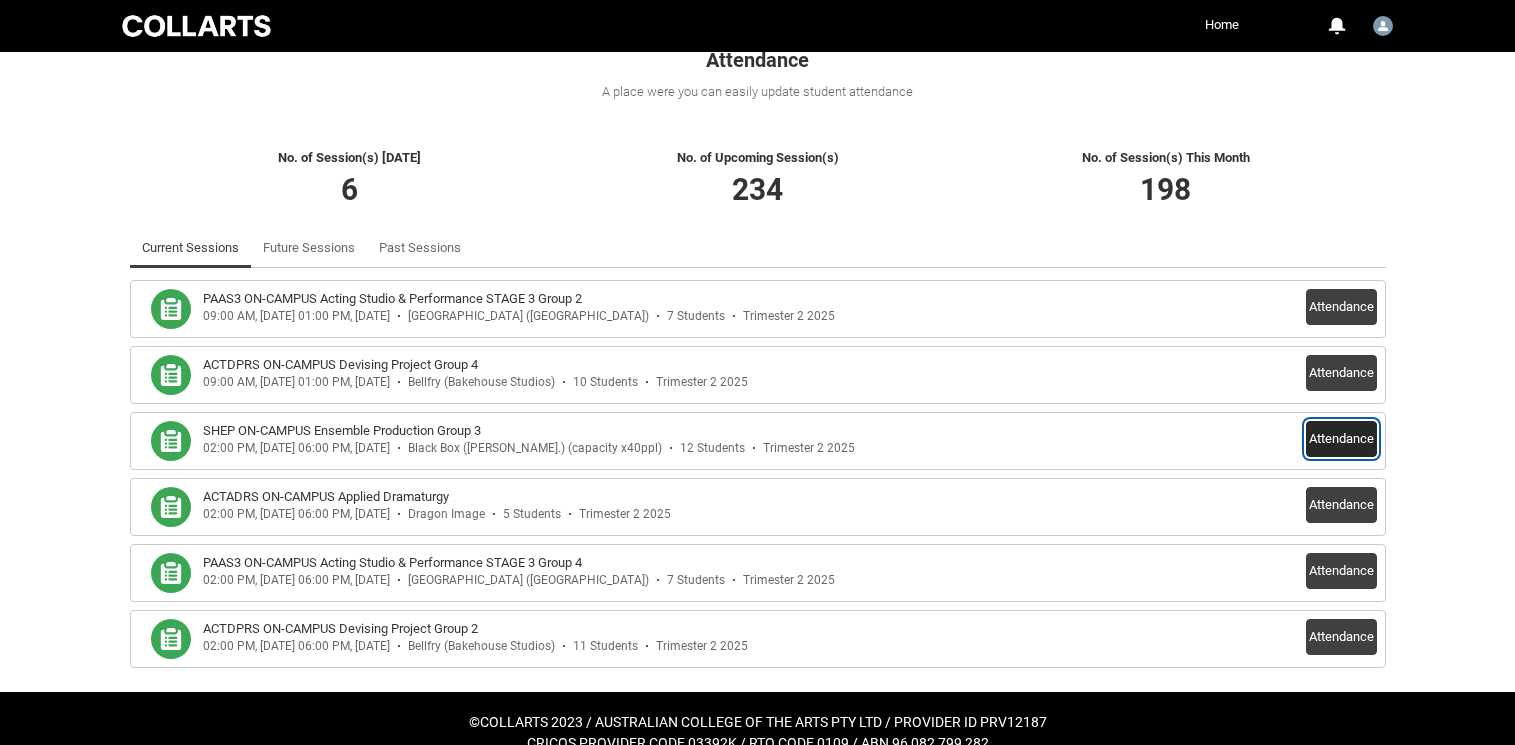 click on "Attendance" at bounding box center (1341, 439) 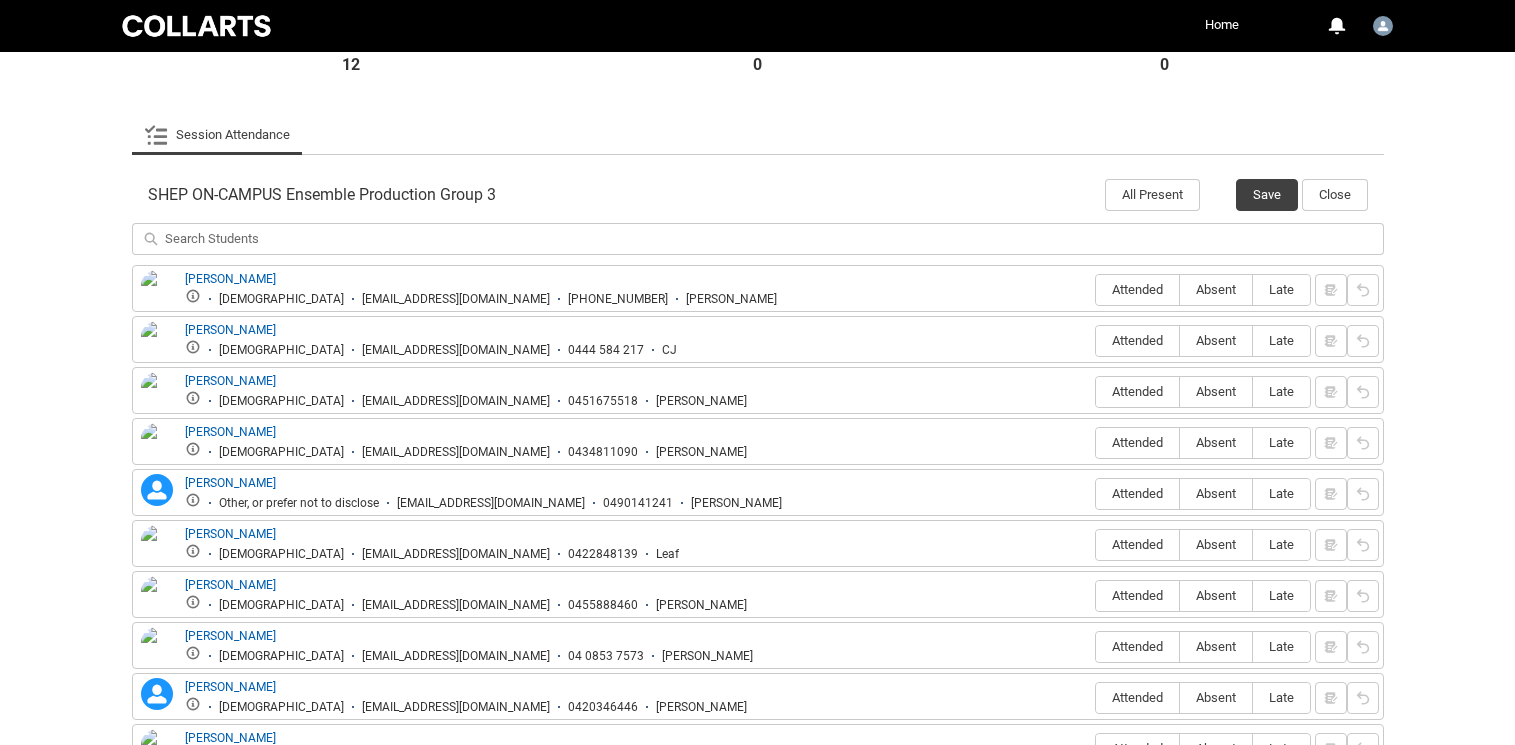 scroll, scrollTop: 562, scrollLeft: 0, axis: vertical 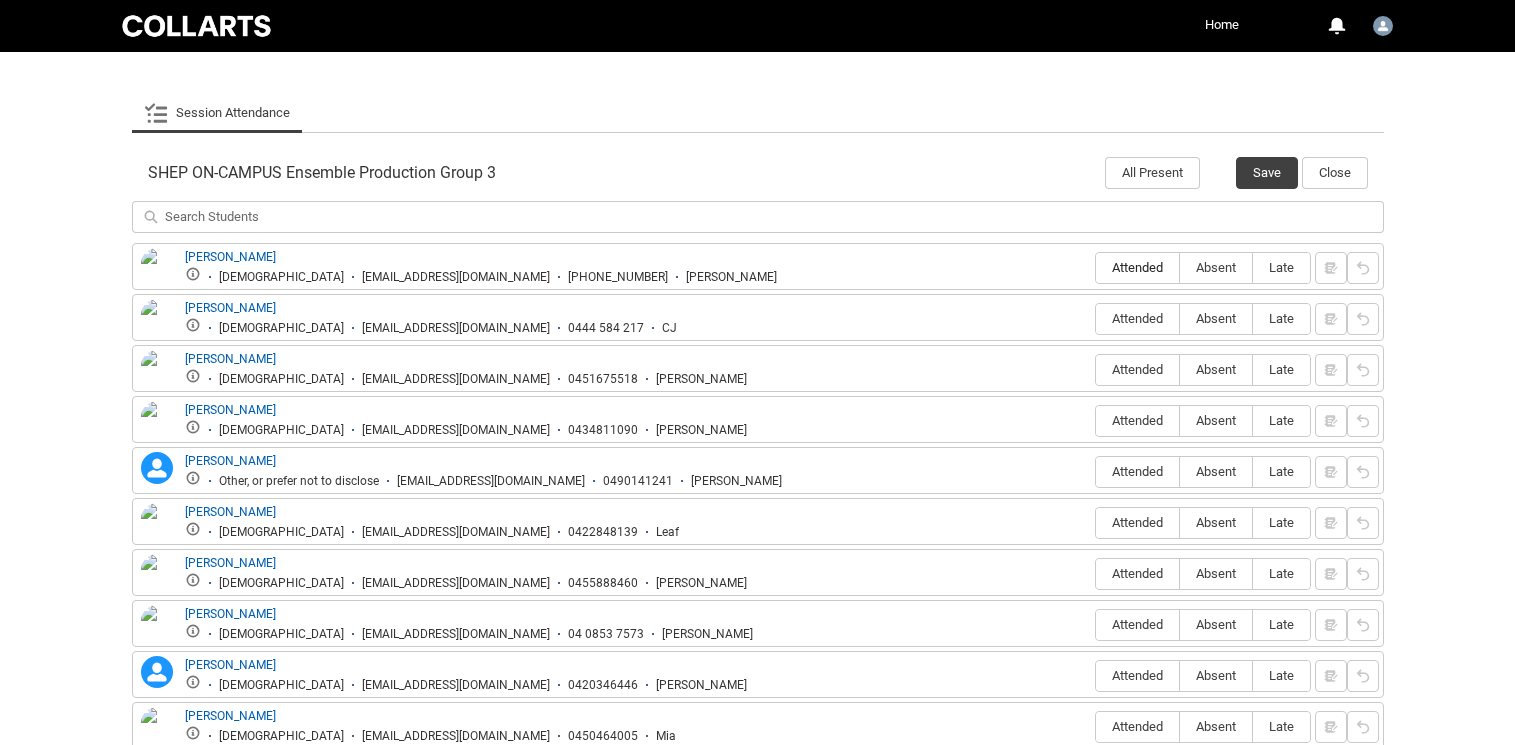click on "Attended" at bounding box center [1137, 267] 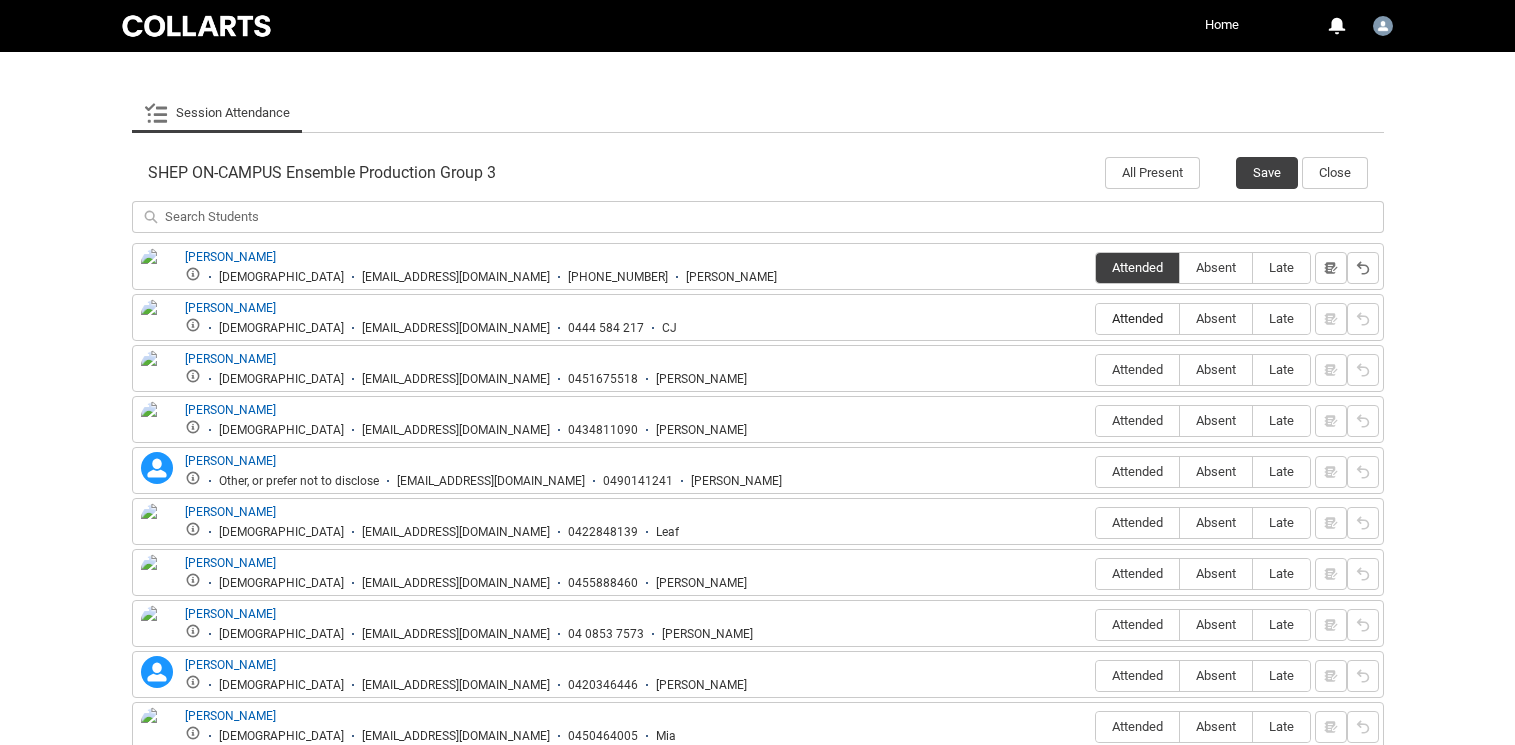 click on "Attended" at bounding box center [1137, 318] 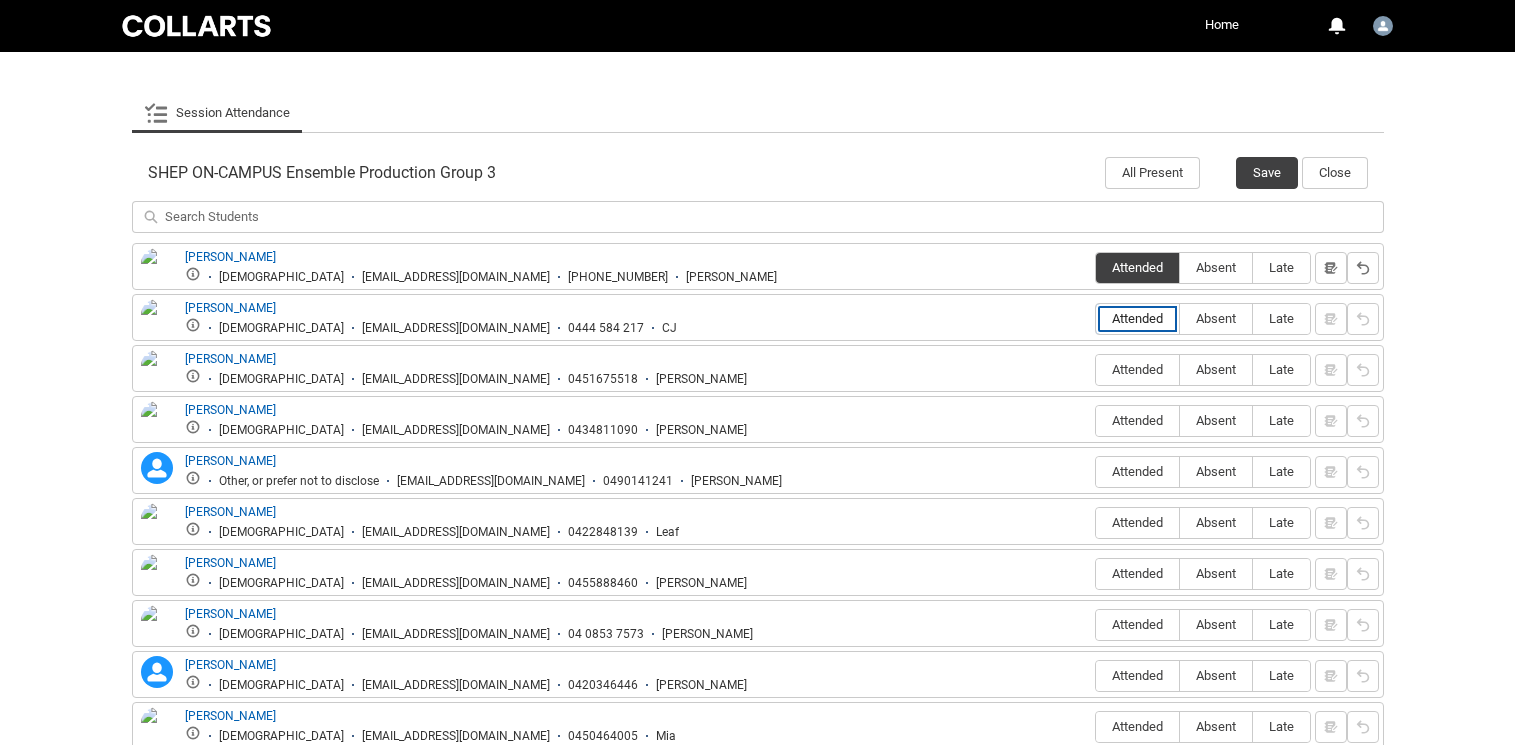 click on "Attended" at bounding box center [1095, 318] 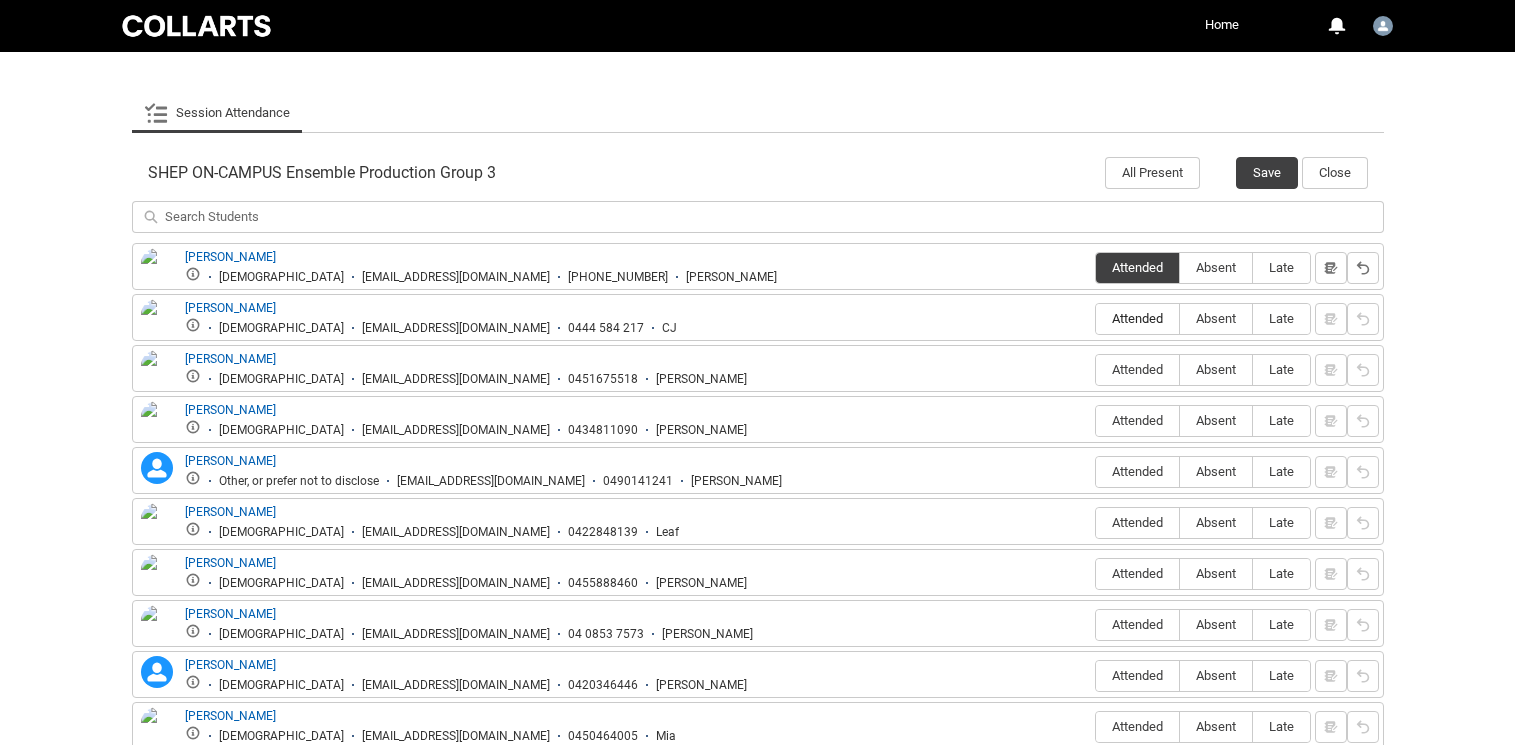 type on "Attended" 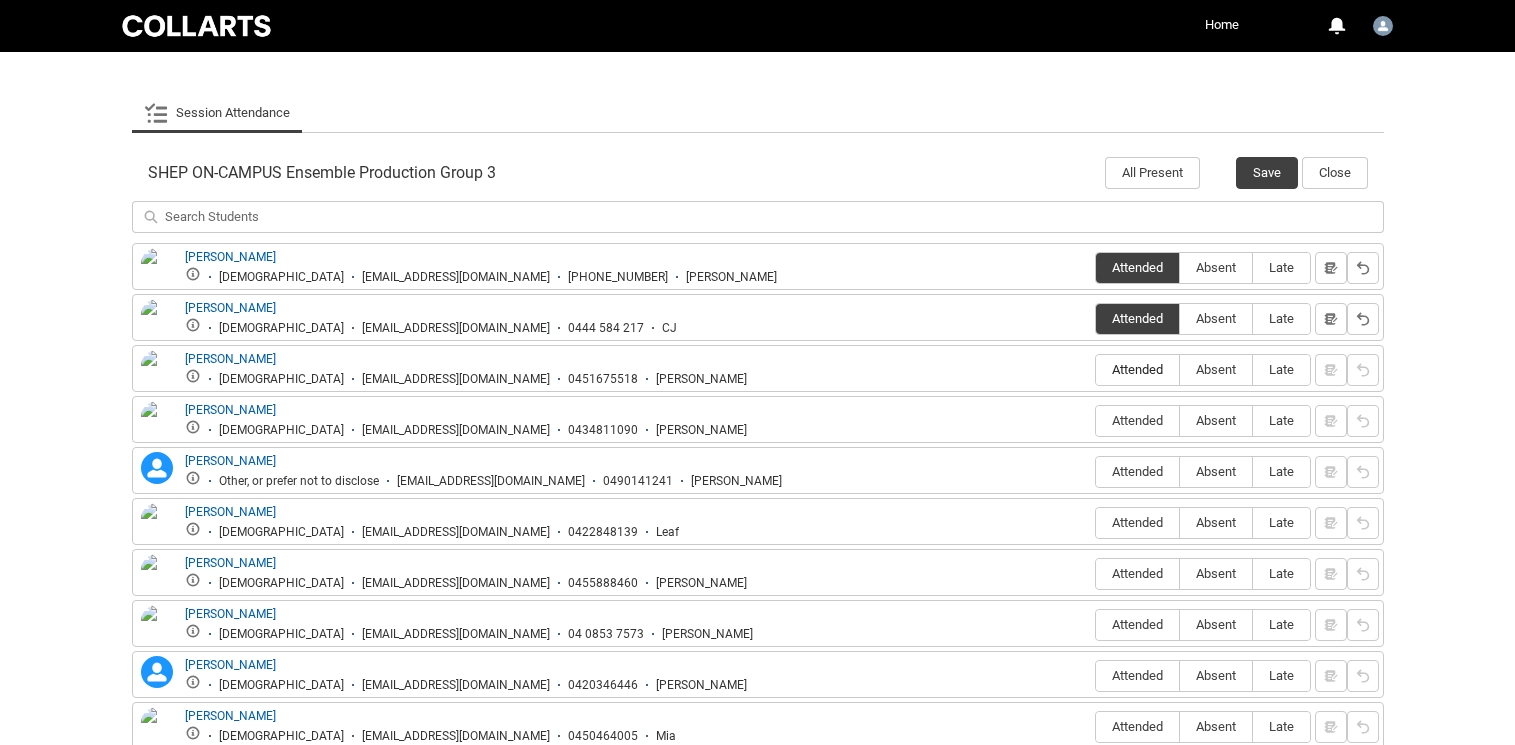 click on "Attended" at bounding box center [1137, 369] 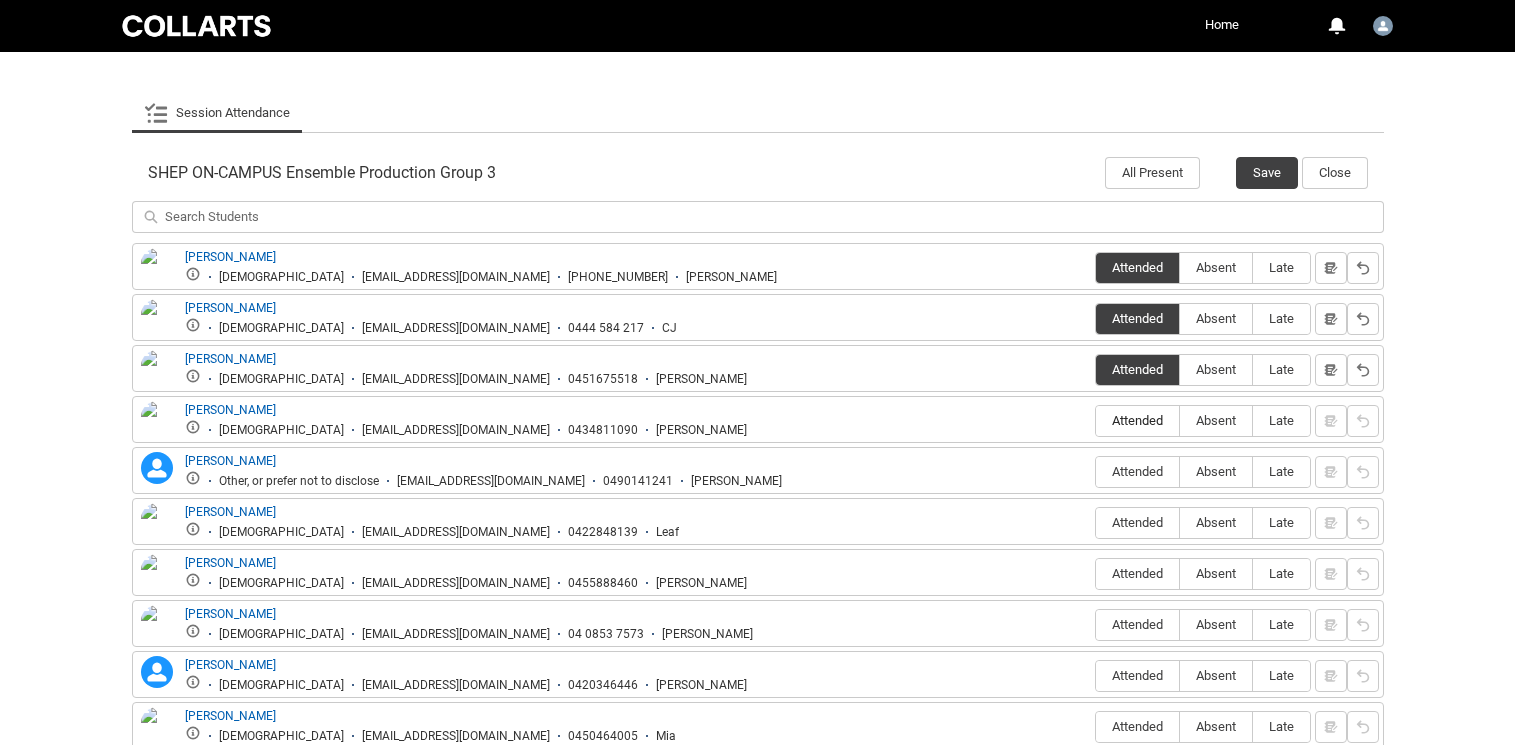 click on "Attended" at bounding box center [1137, 420] 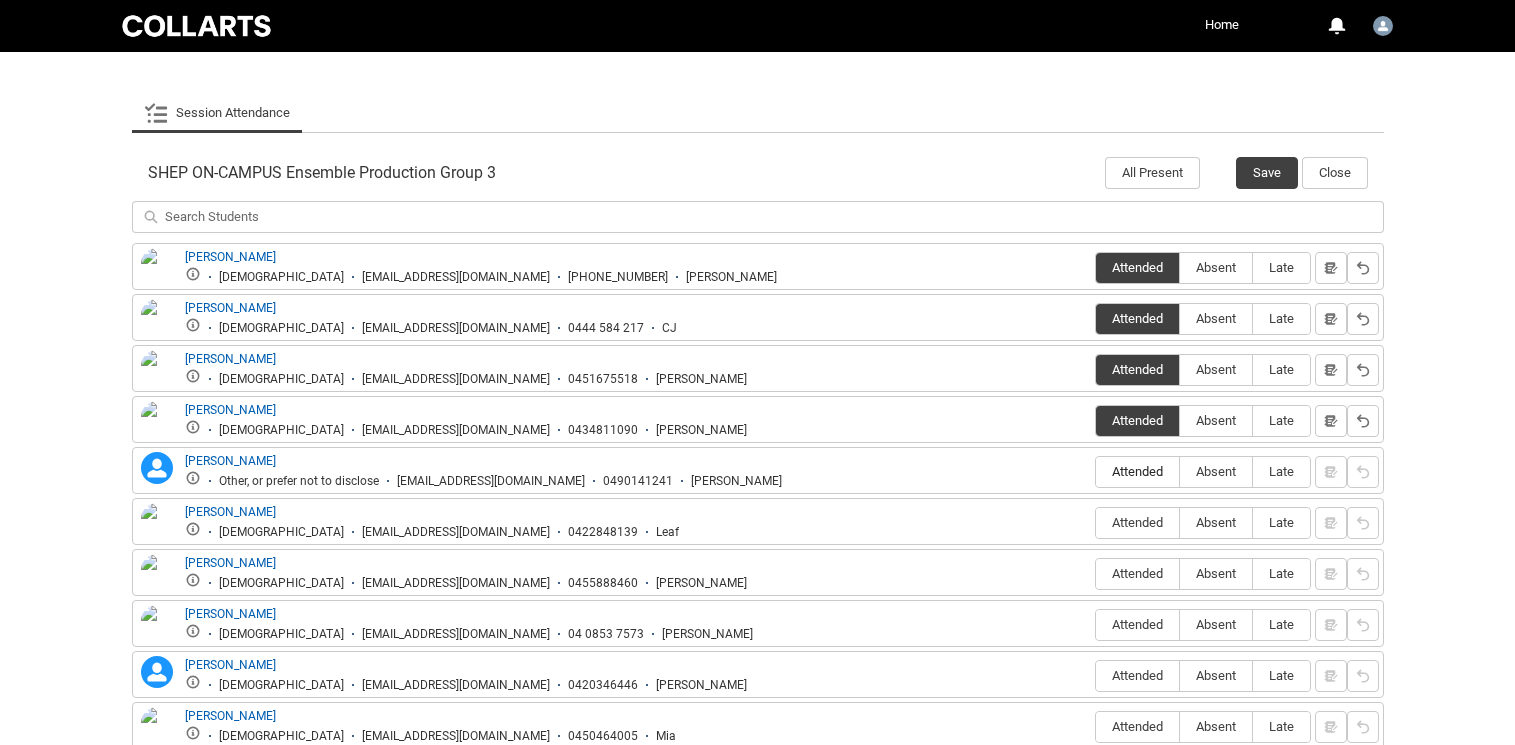 click on "Attended" at bounding box center [1137, 471] 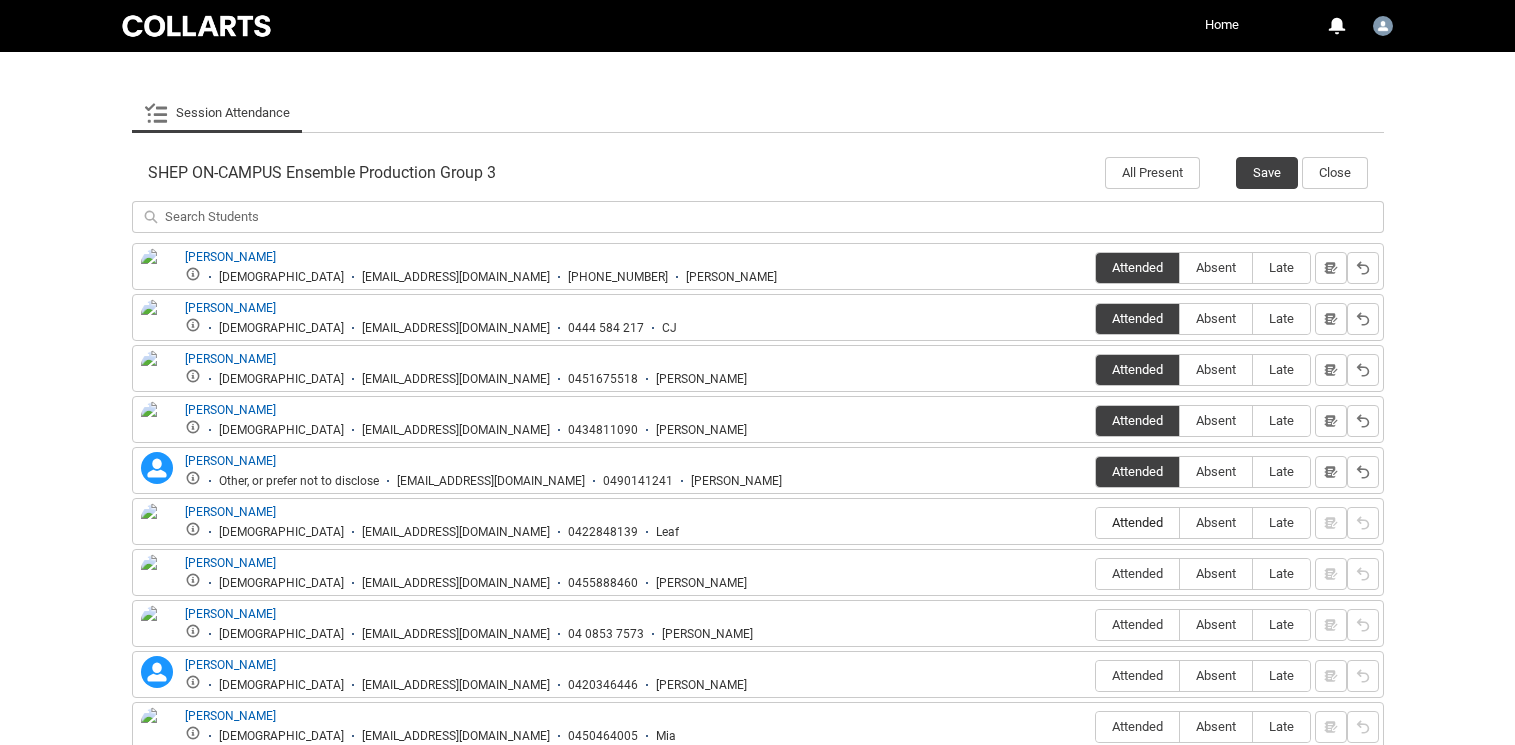 click on "Attended" at bounding box center (1137, 522) 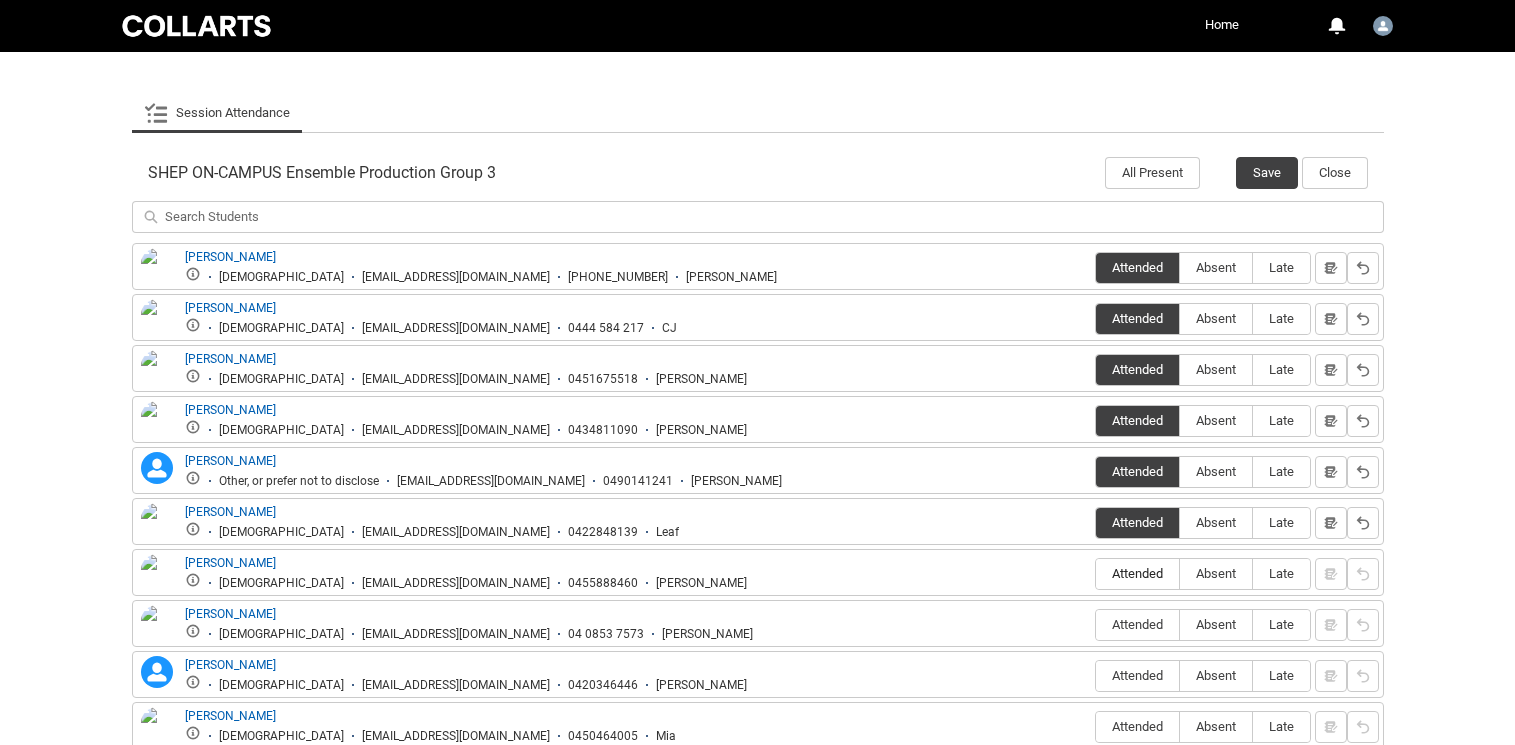 click on "Attended" at bounding box center [1137, 573] 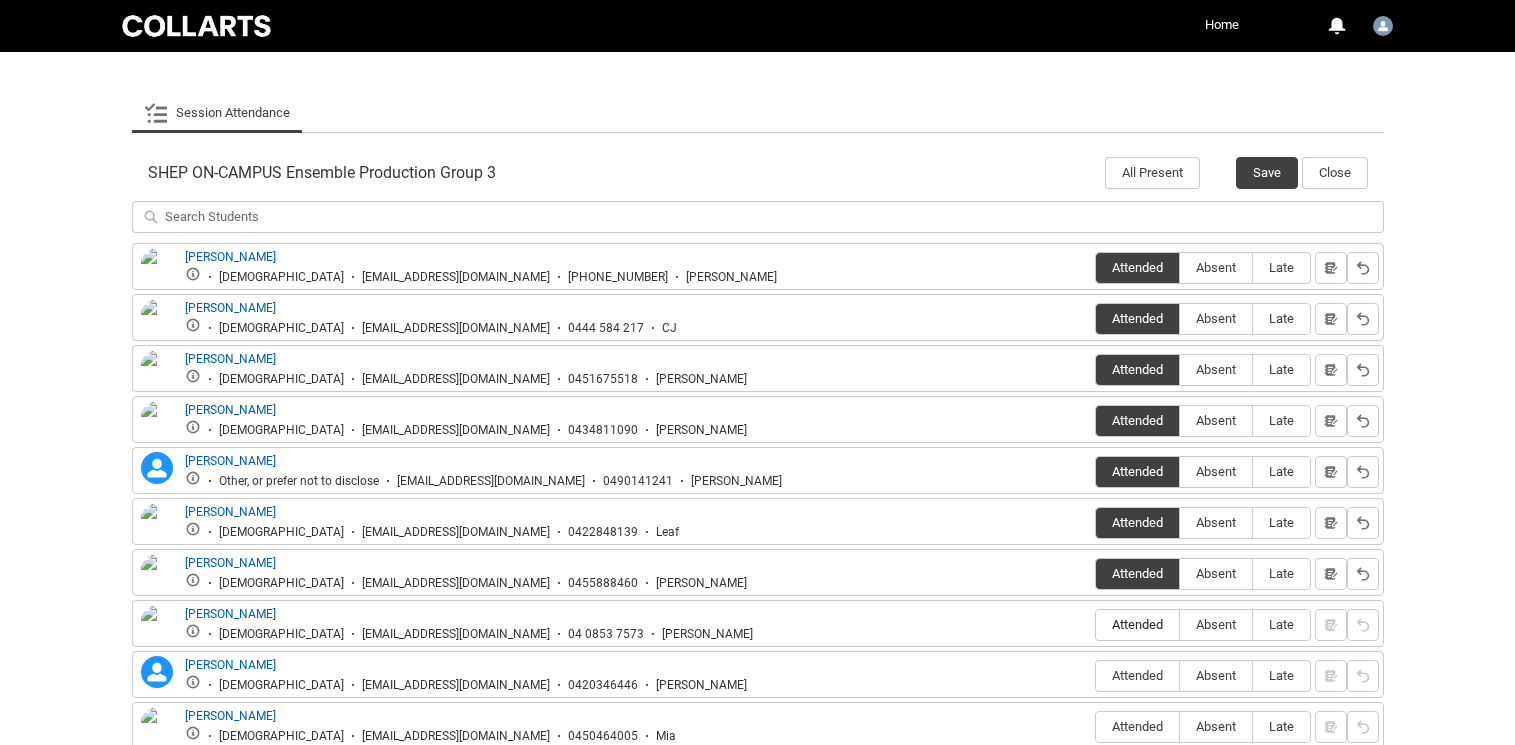 click on "Attended" at bounding box center (1137, 624) 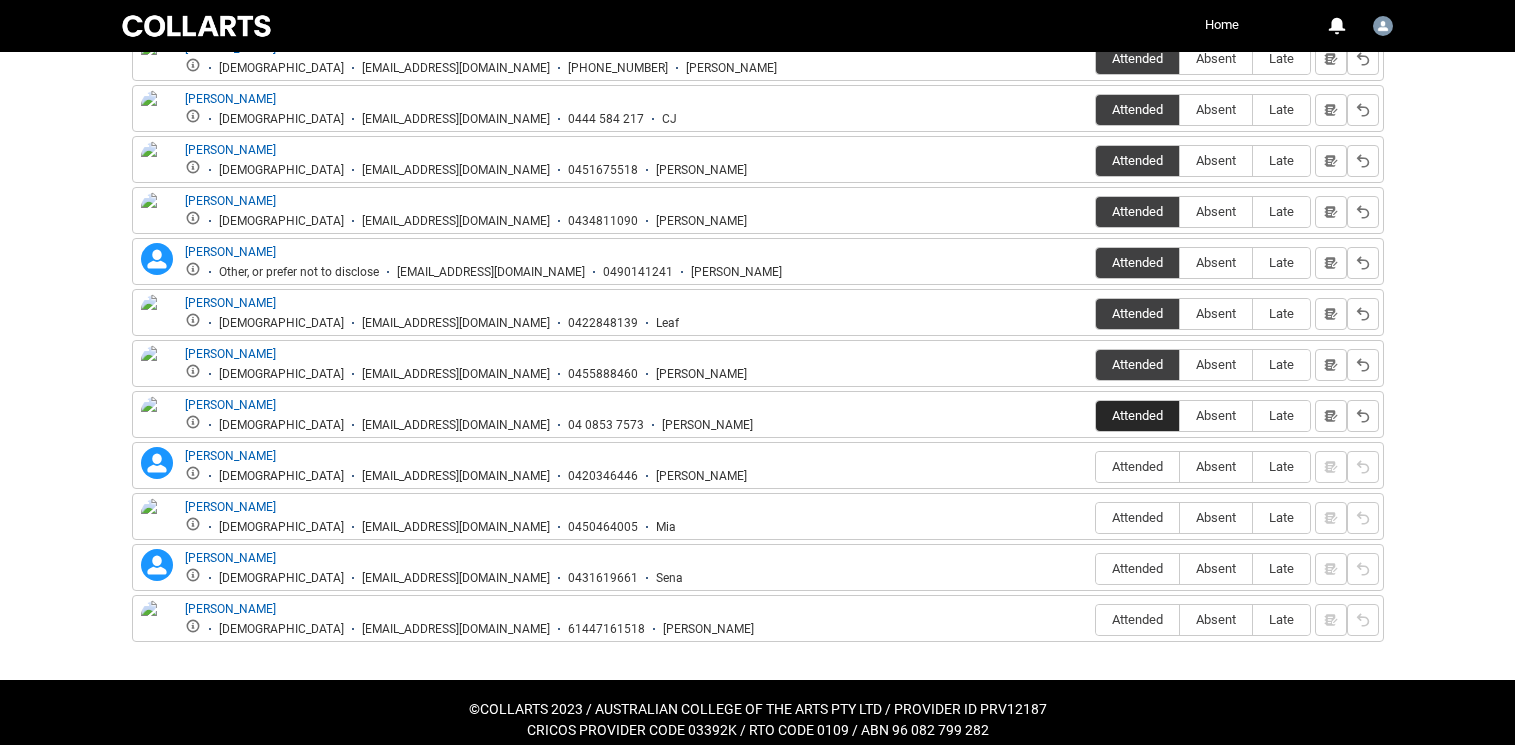 scroll, scrollTop: 787, scrollLeft: 0, axis: vertical 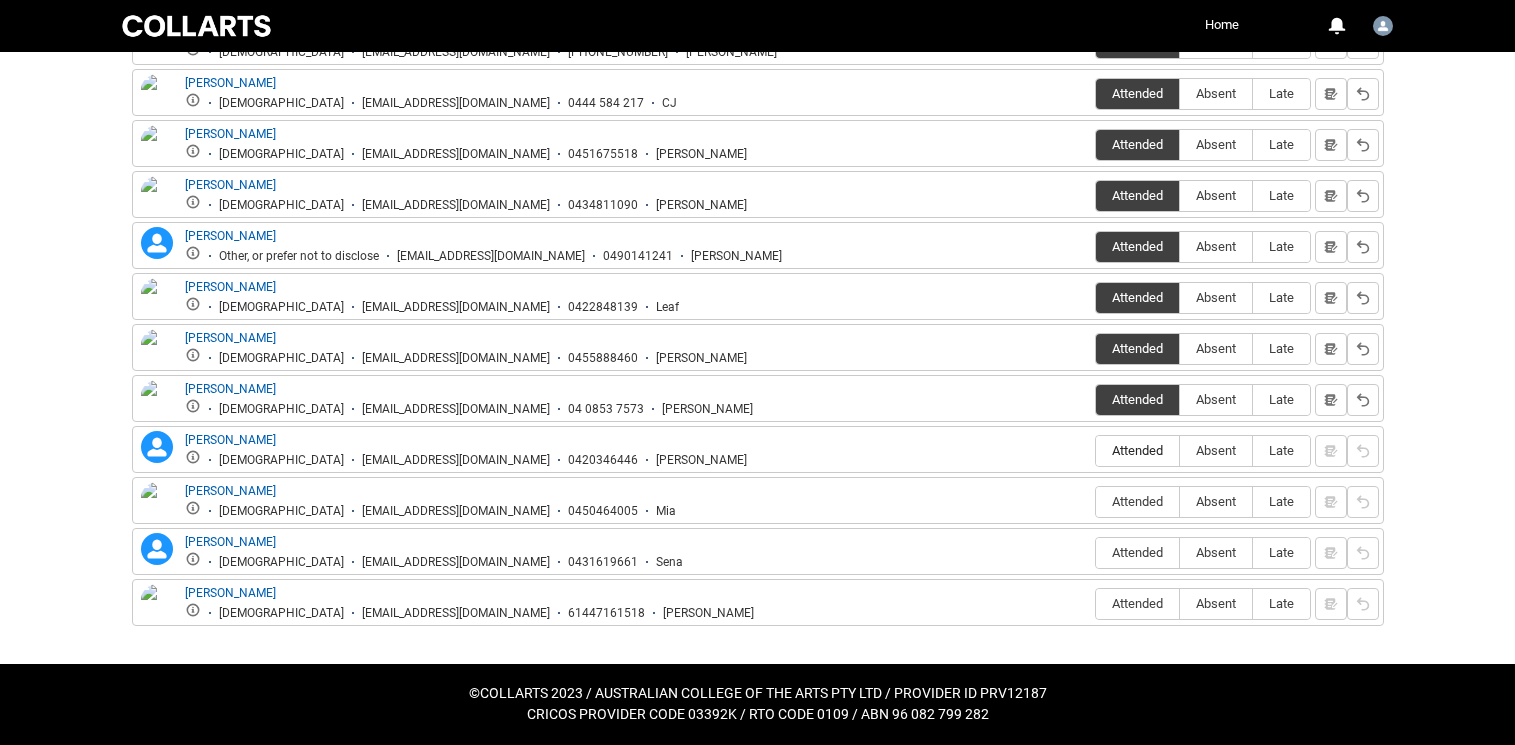 click on "Attended" at bounding box center (1137, 450) 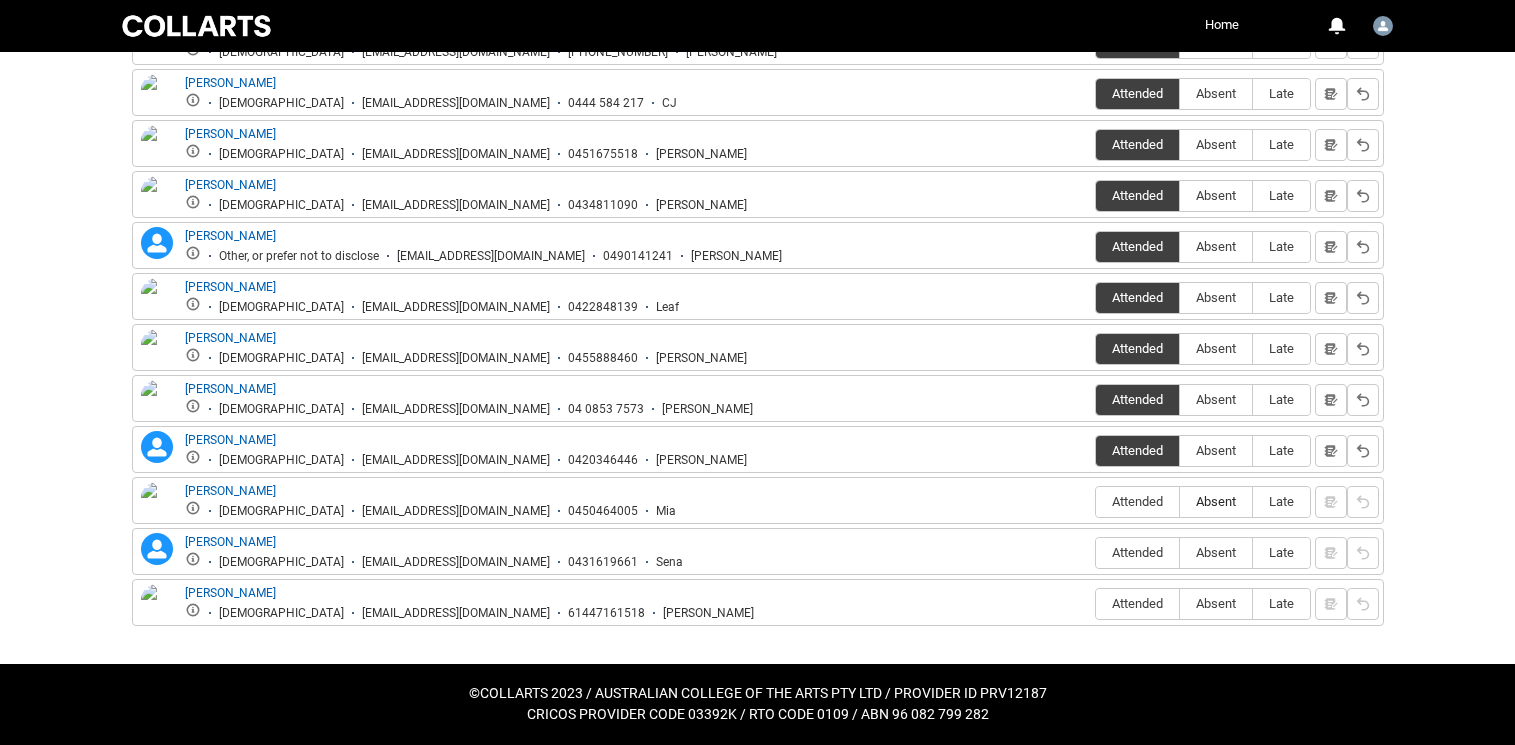 click on "Absent" at bounding box center (1216, 501) 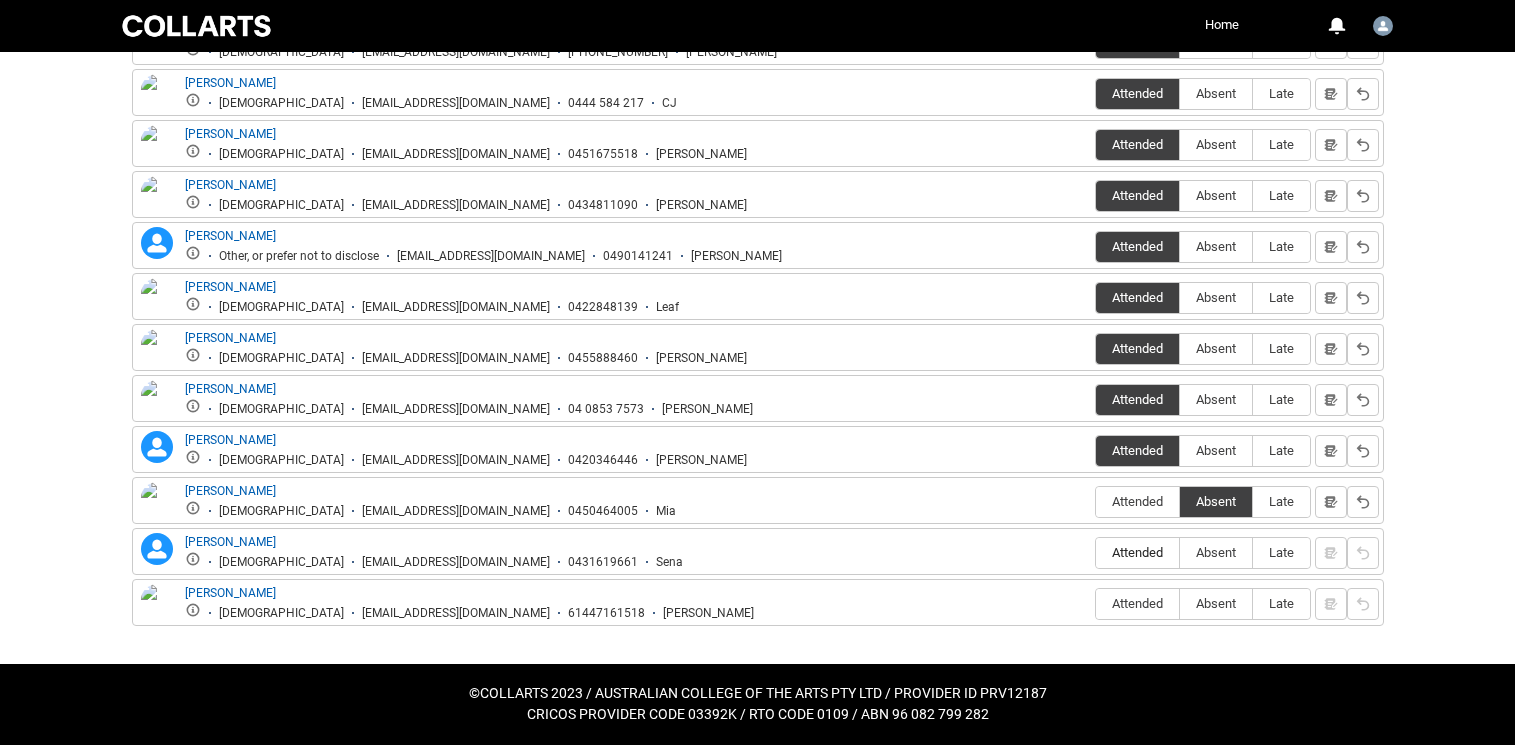 click on "Attended" at bounding box center [1137, 552] 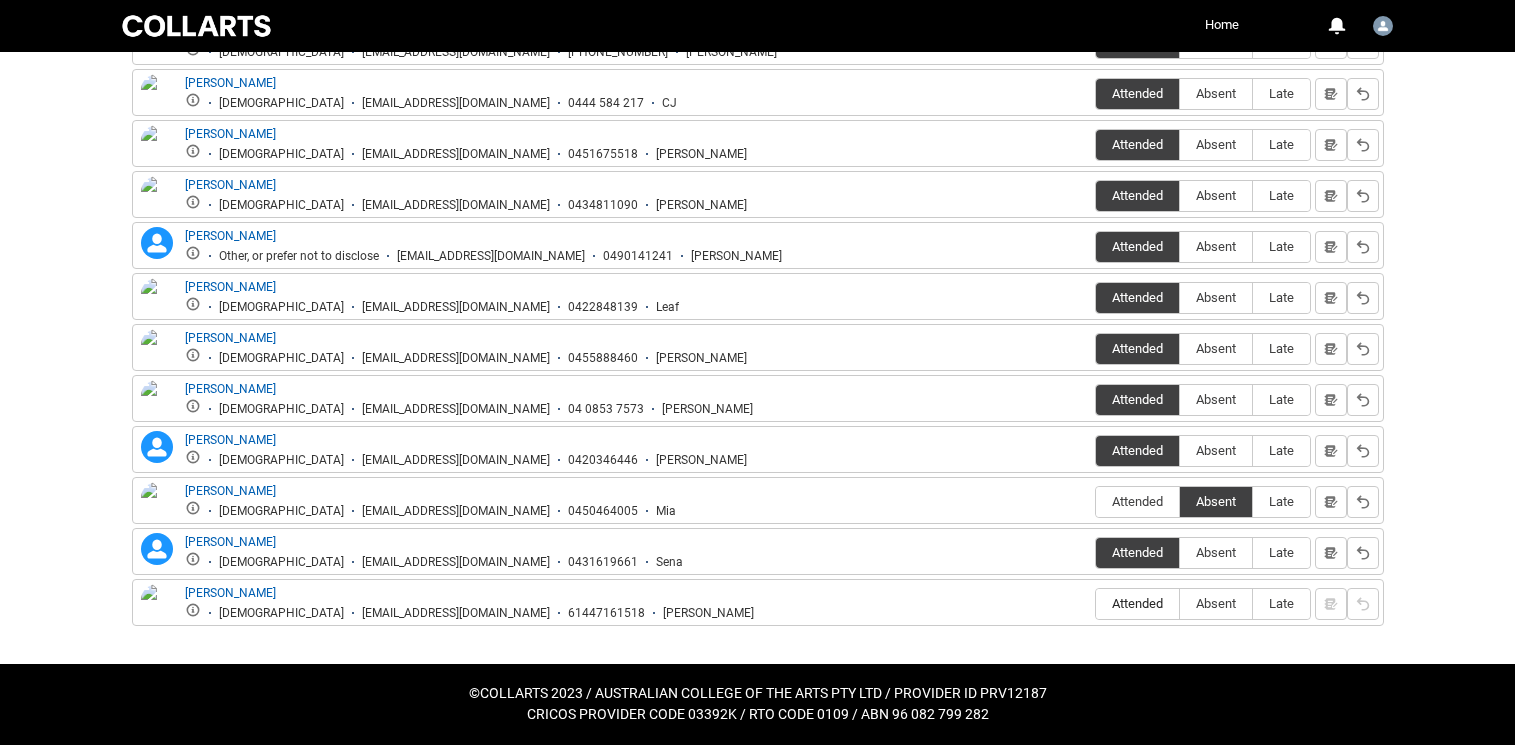 click on "Attended" at bounding box center [1137, 603] 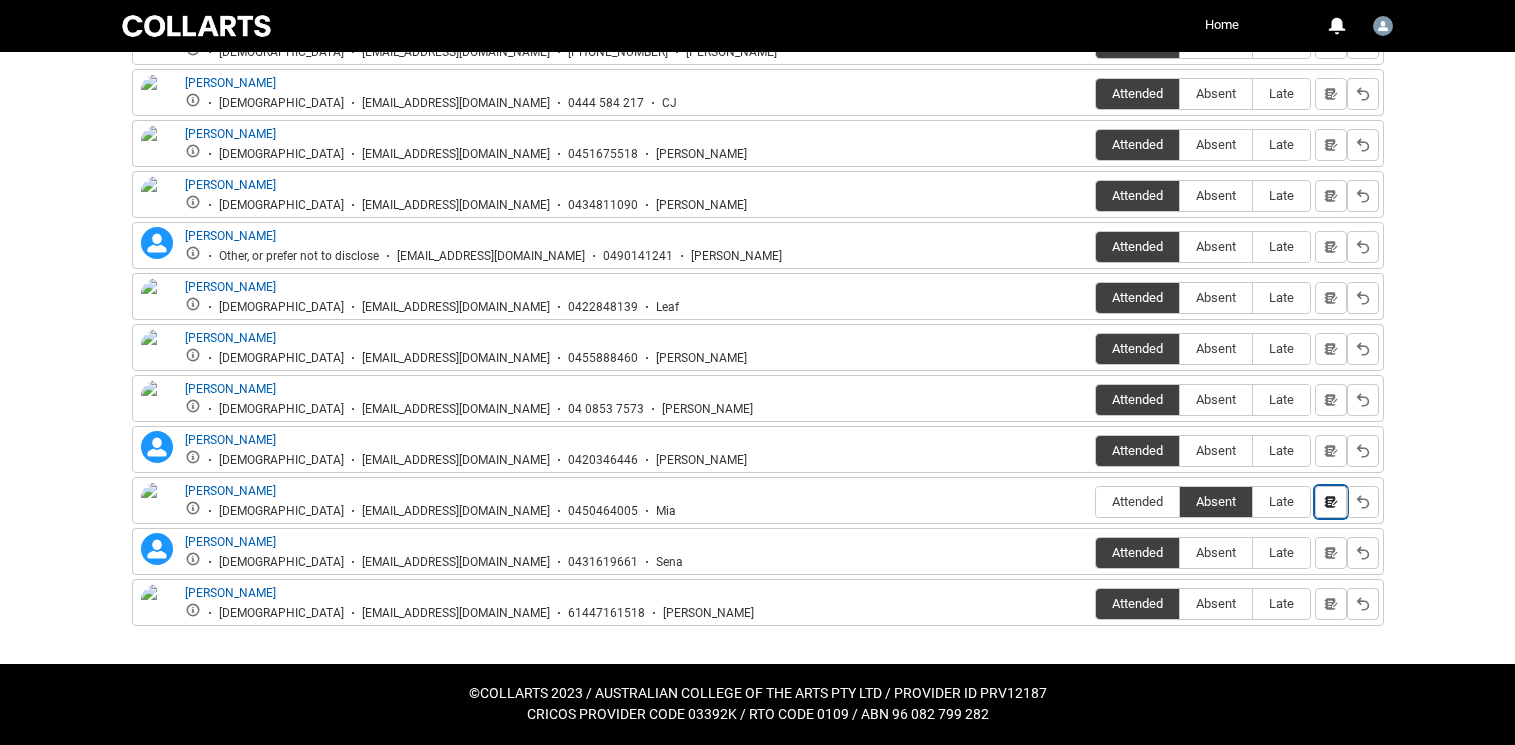 click 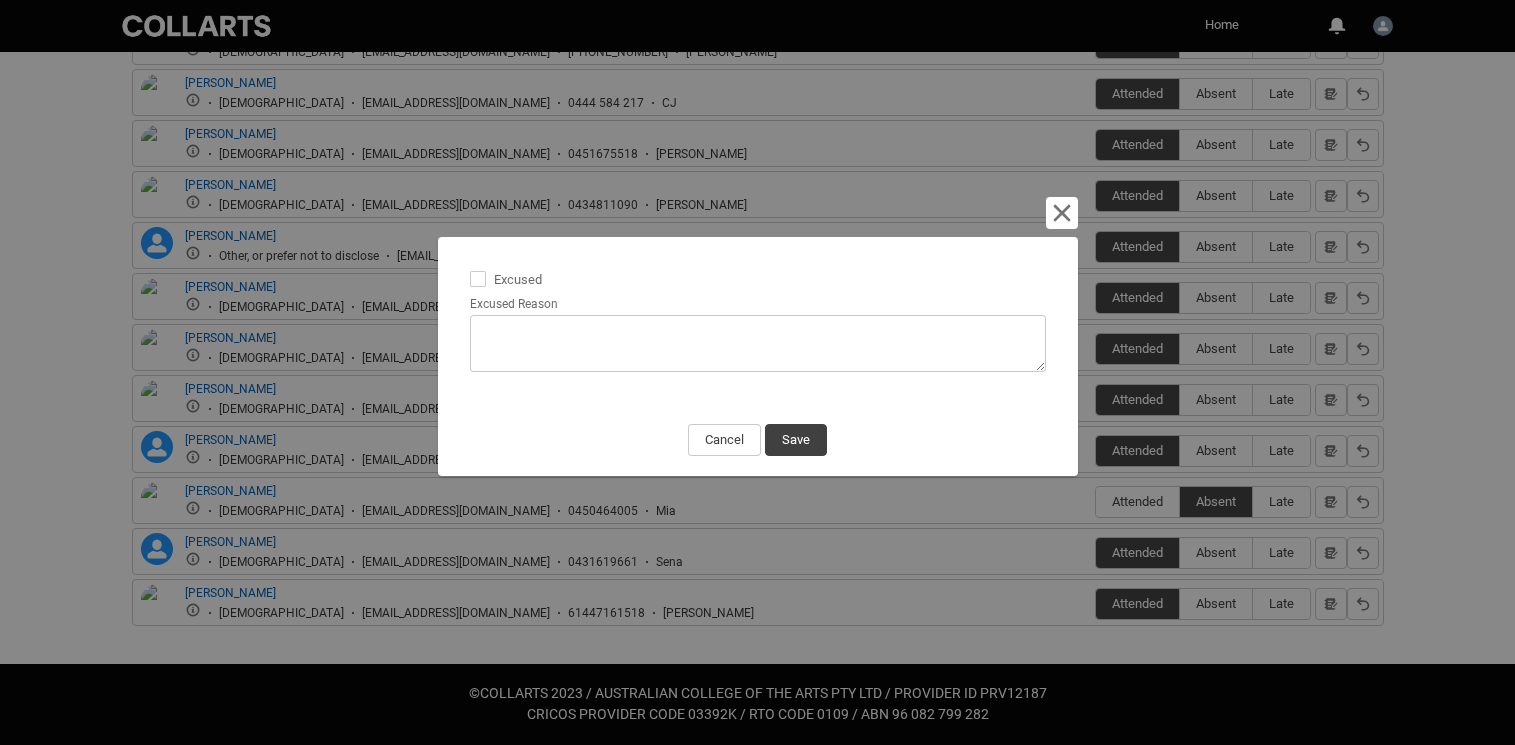 click at bounding box center (478, 279) 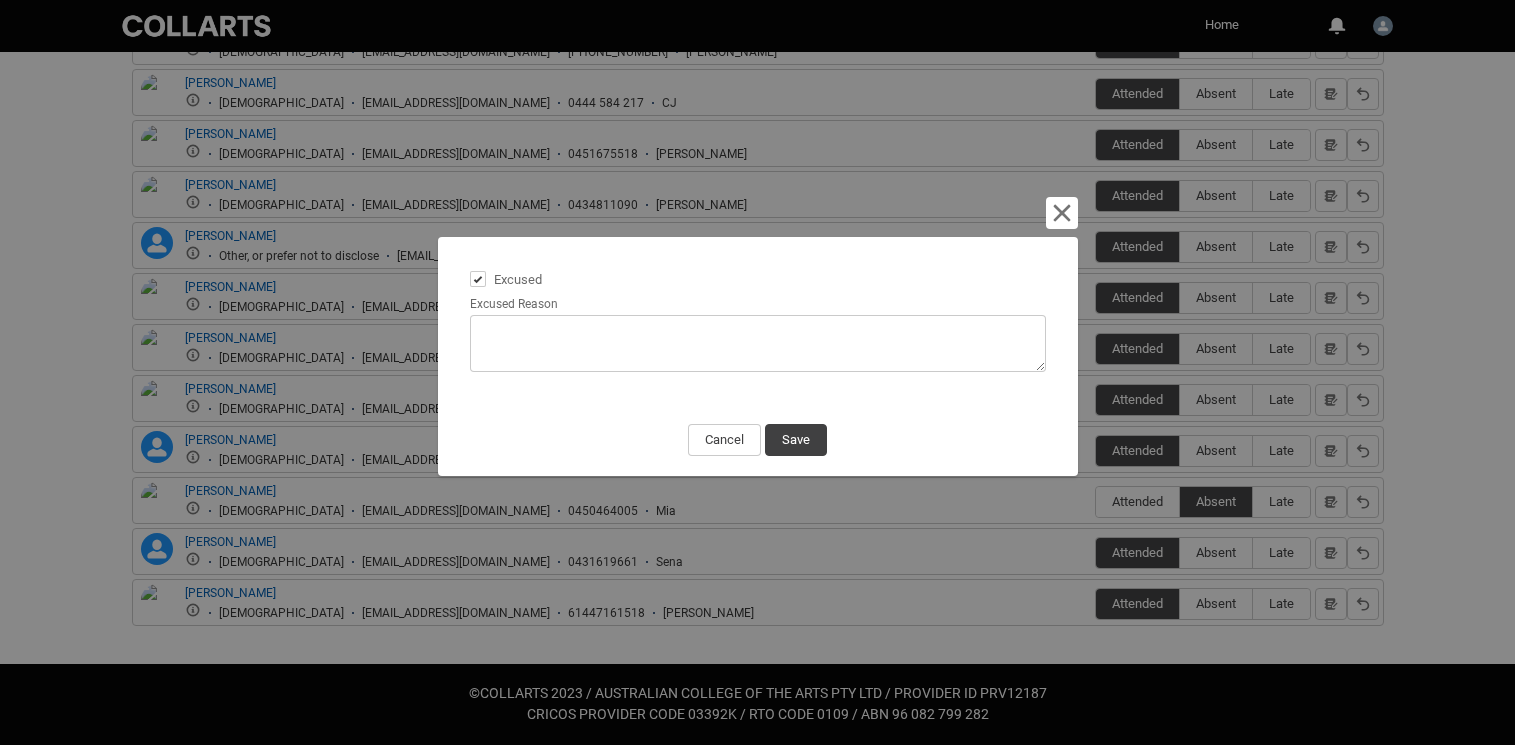 click on "Excused Reason" at bounding box center [758, 343] 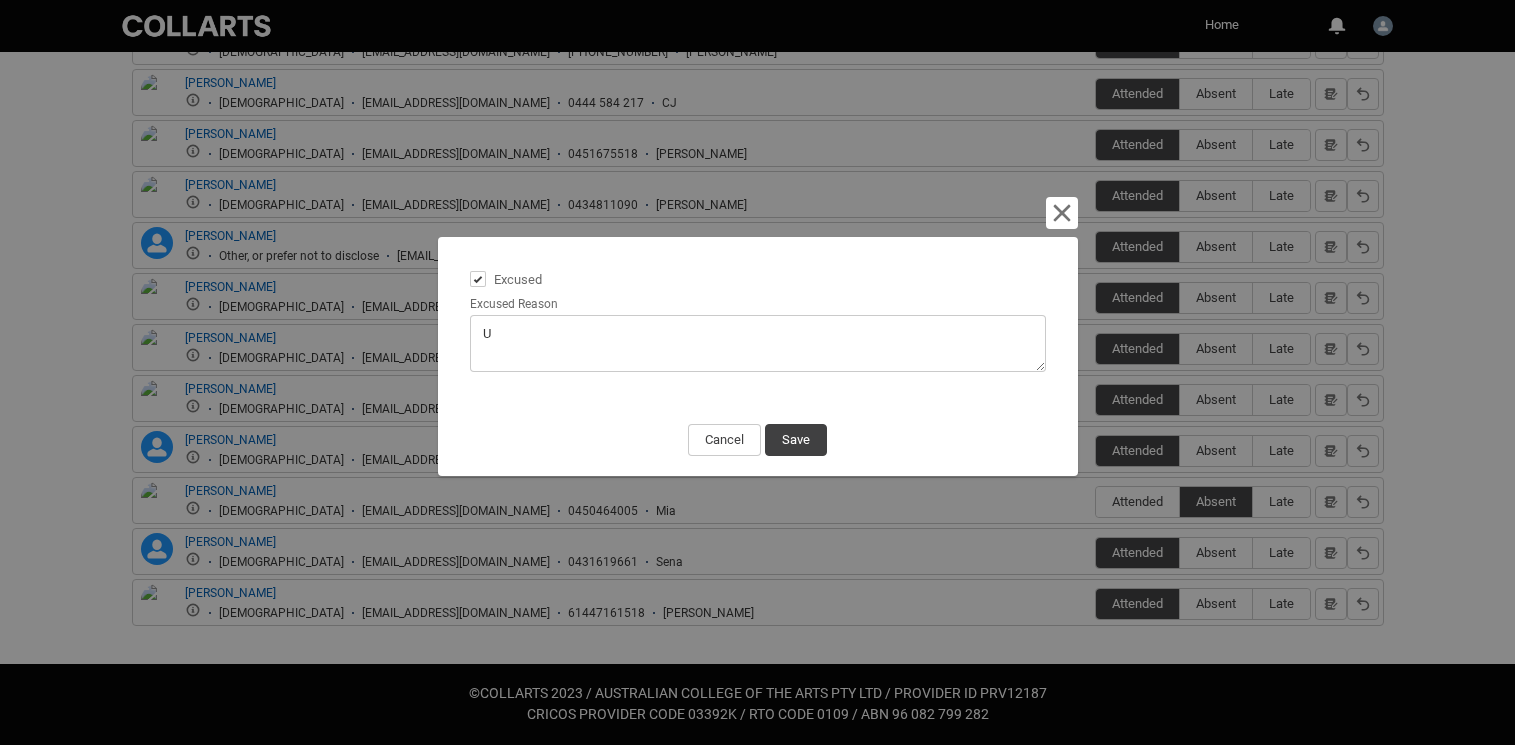 type on "Un" 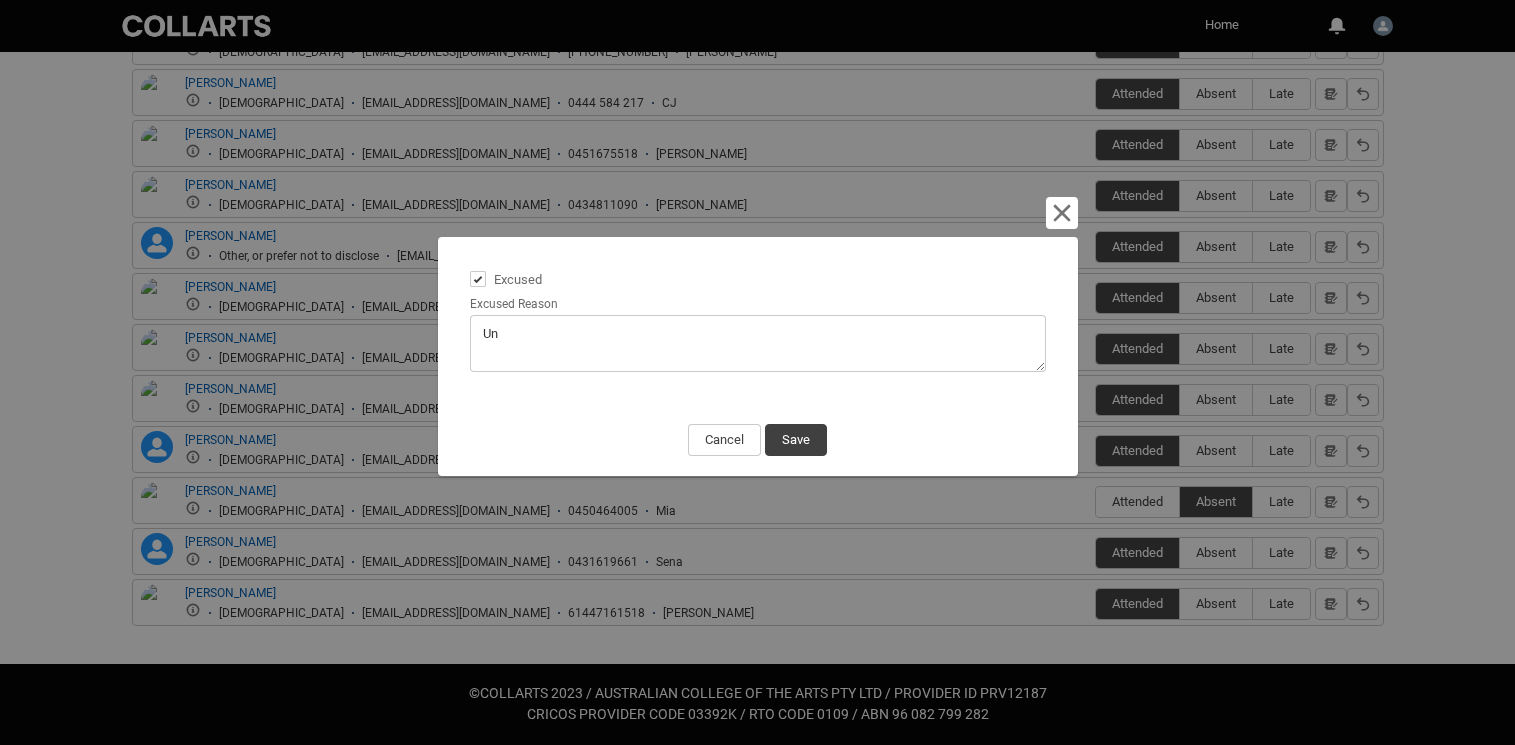 type on "Unw" 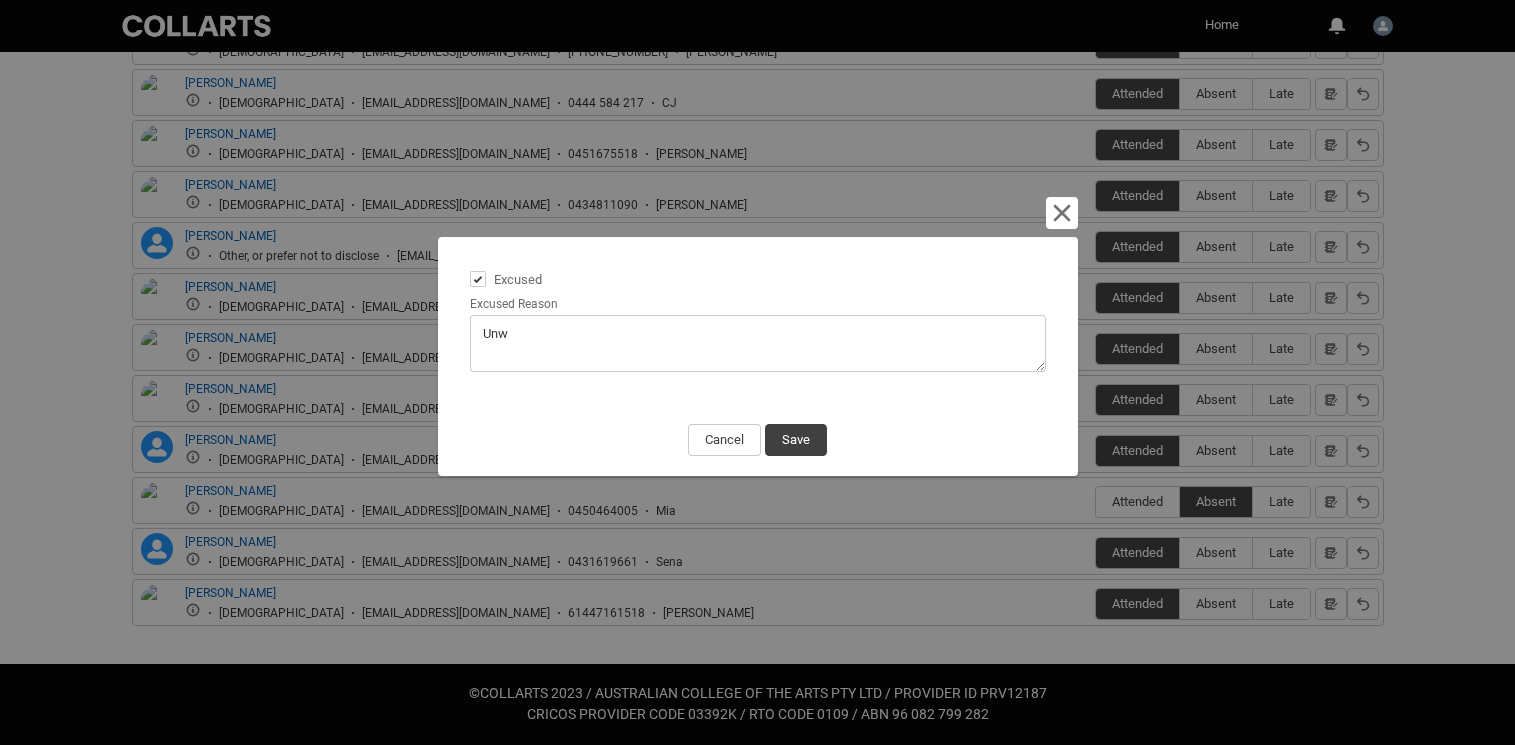 type on "Unwe" 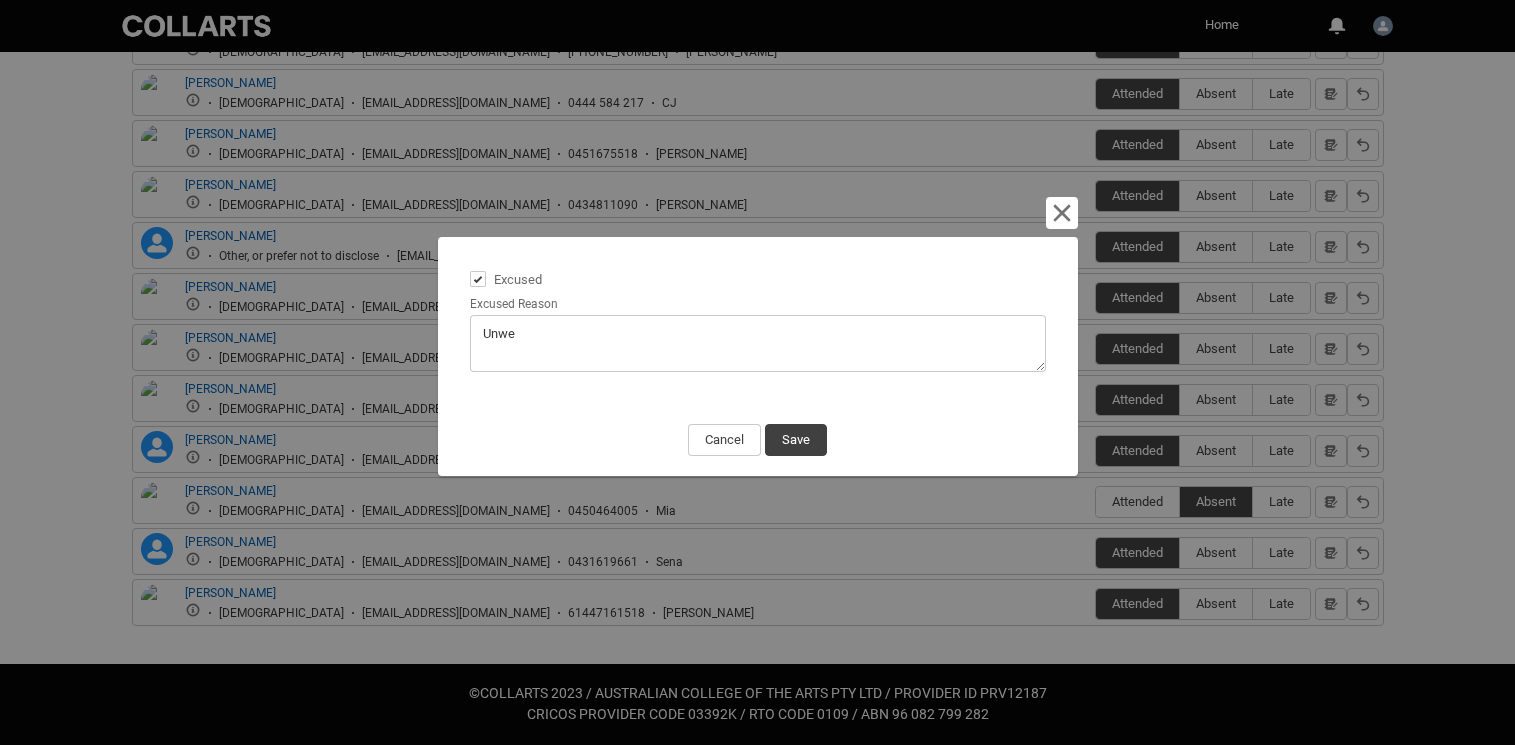 type on "Unwel" 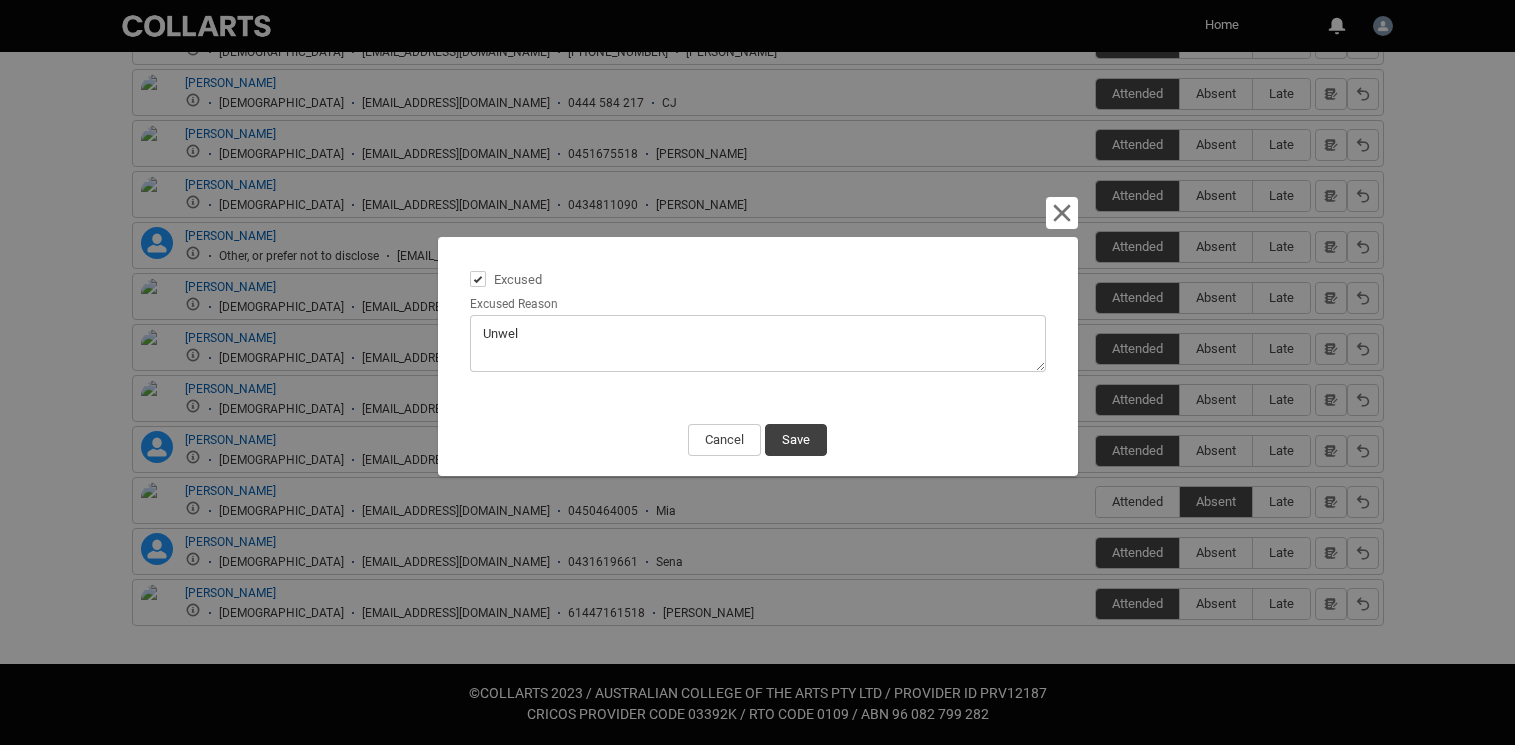 type on "Unwell" 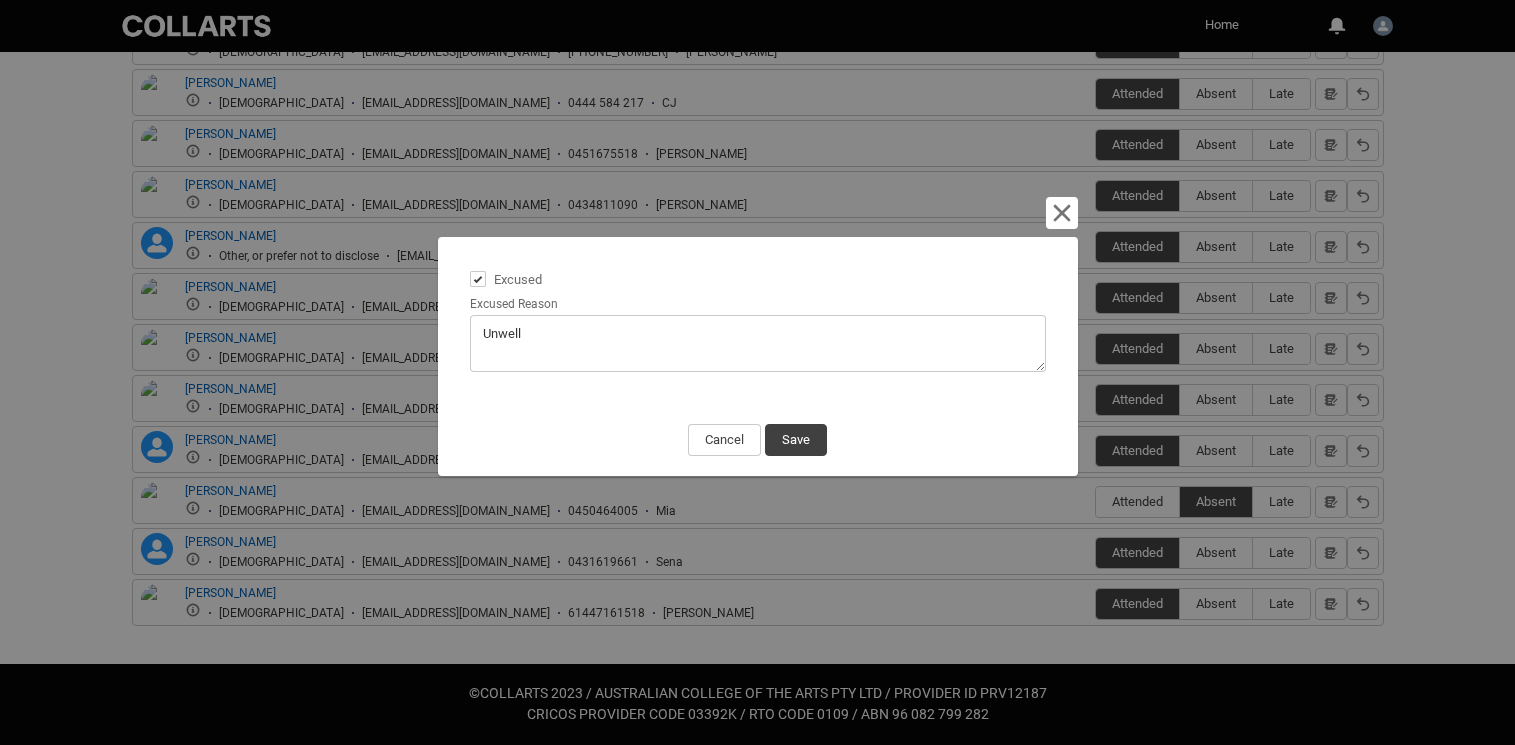 type on "Unwell." 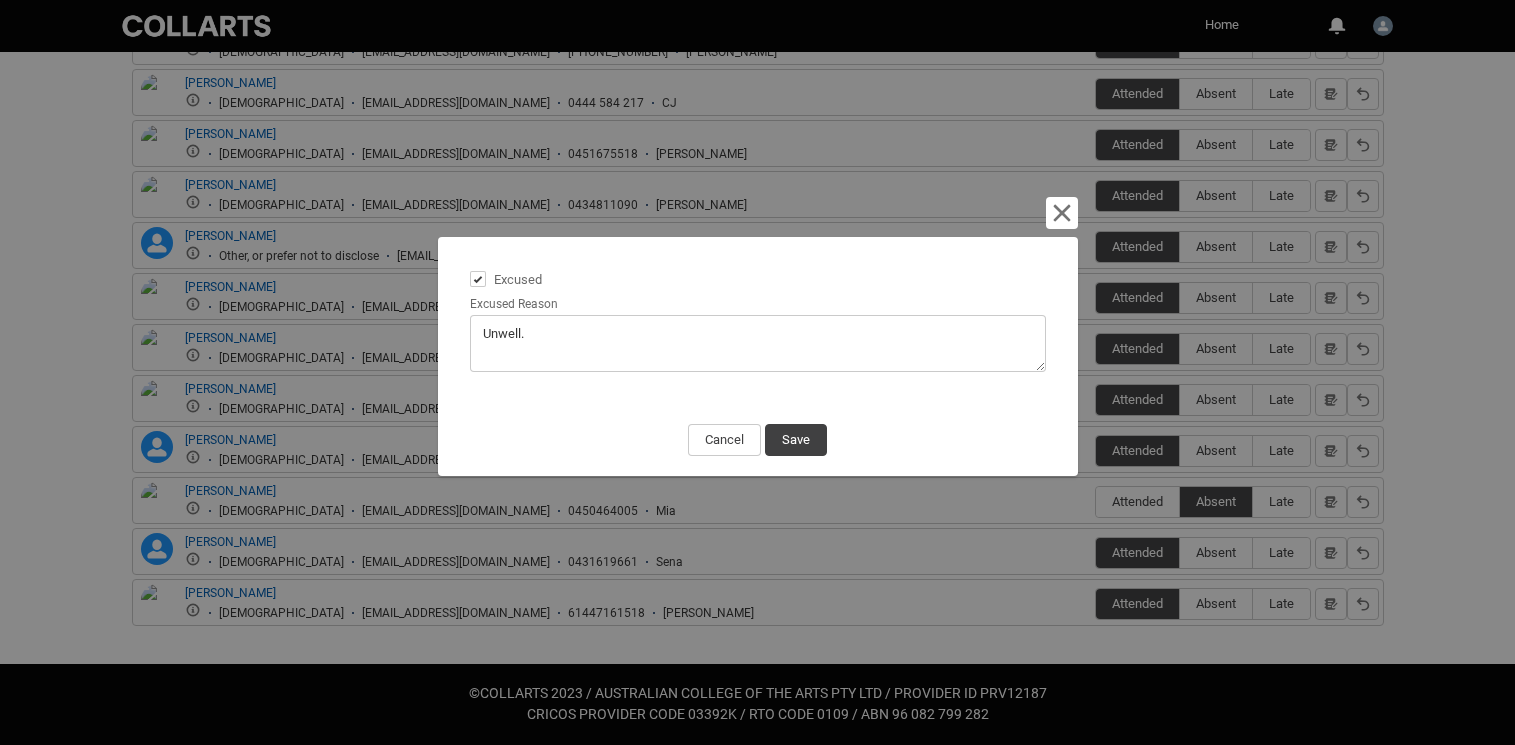 type on "Unwell." 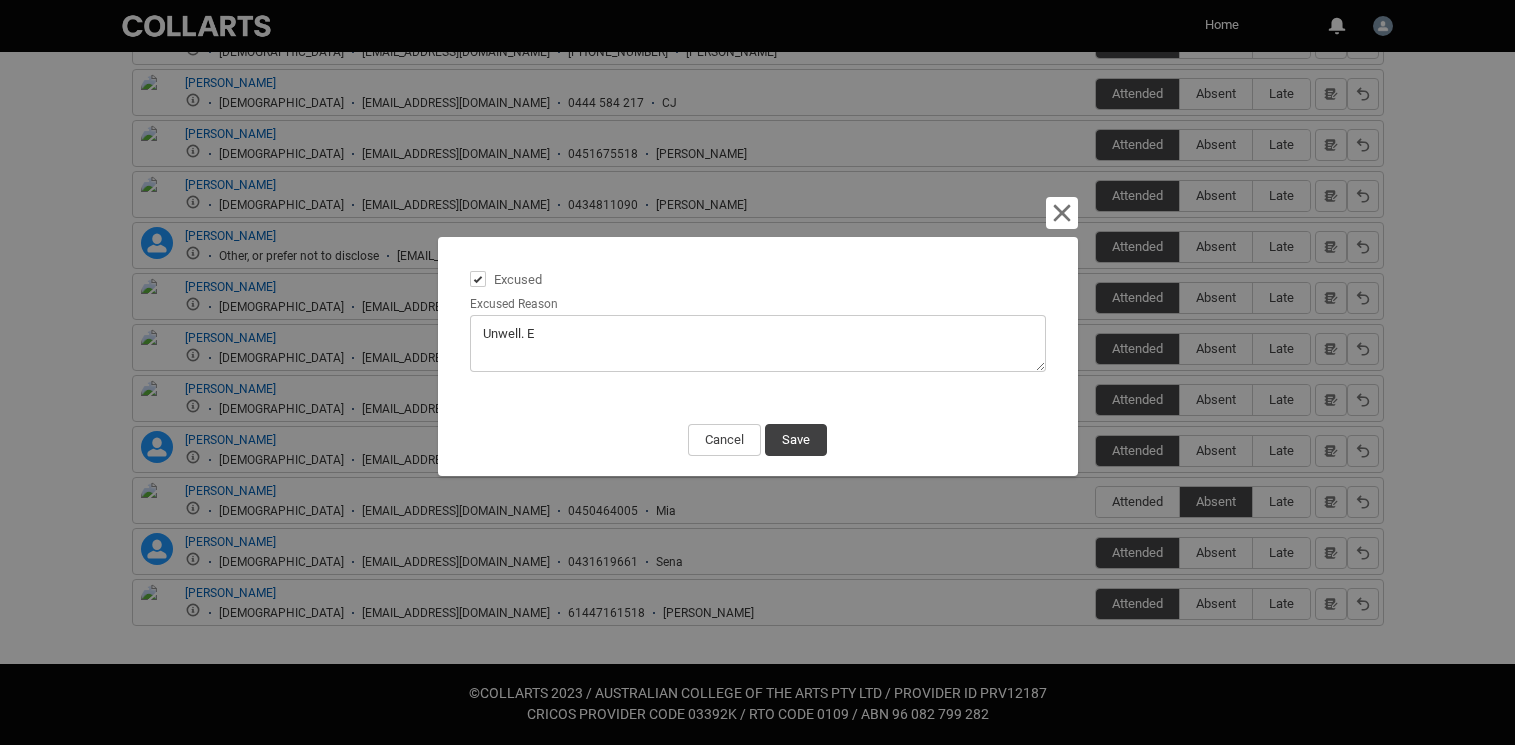 type on "Unwell. Em" 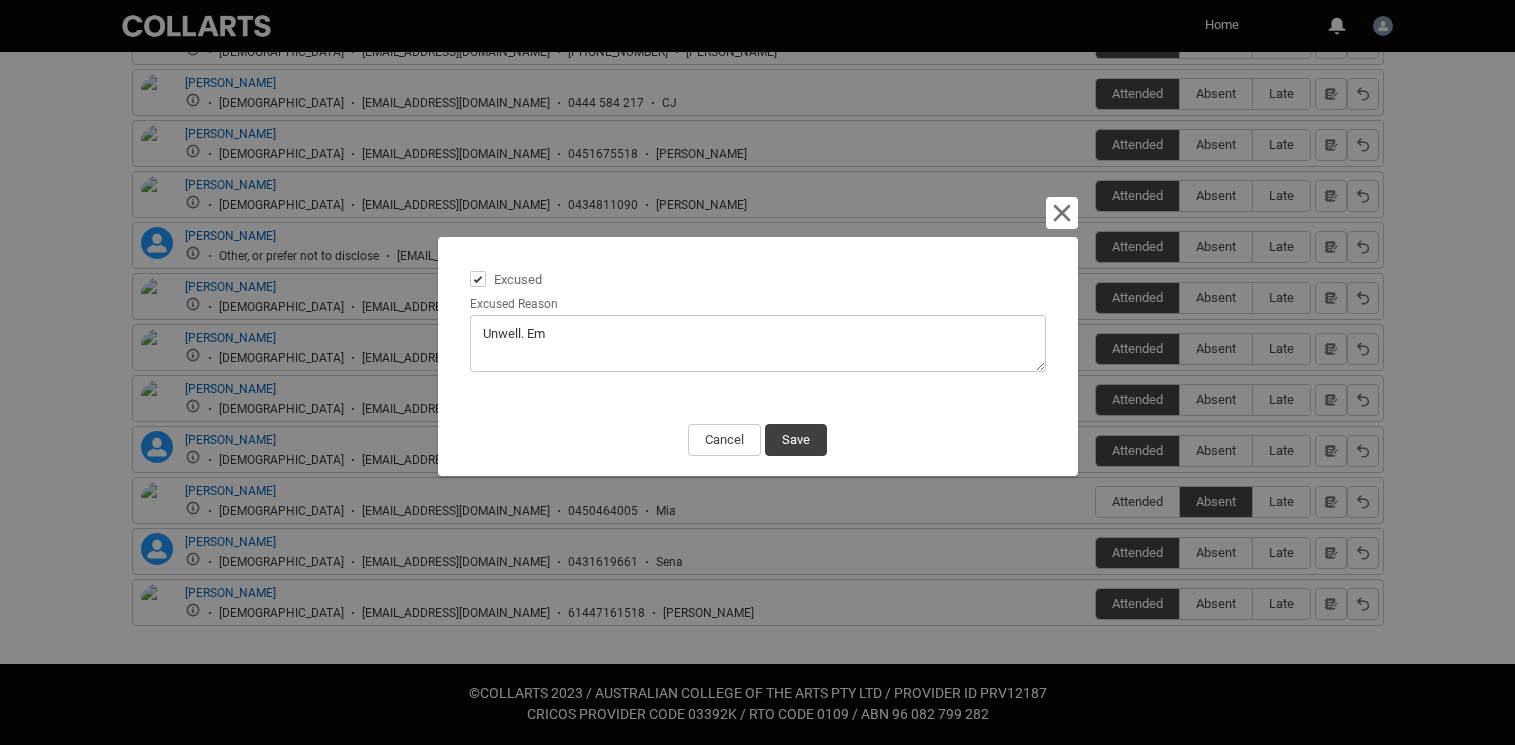 type on "Unwell. Ema" 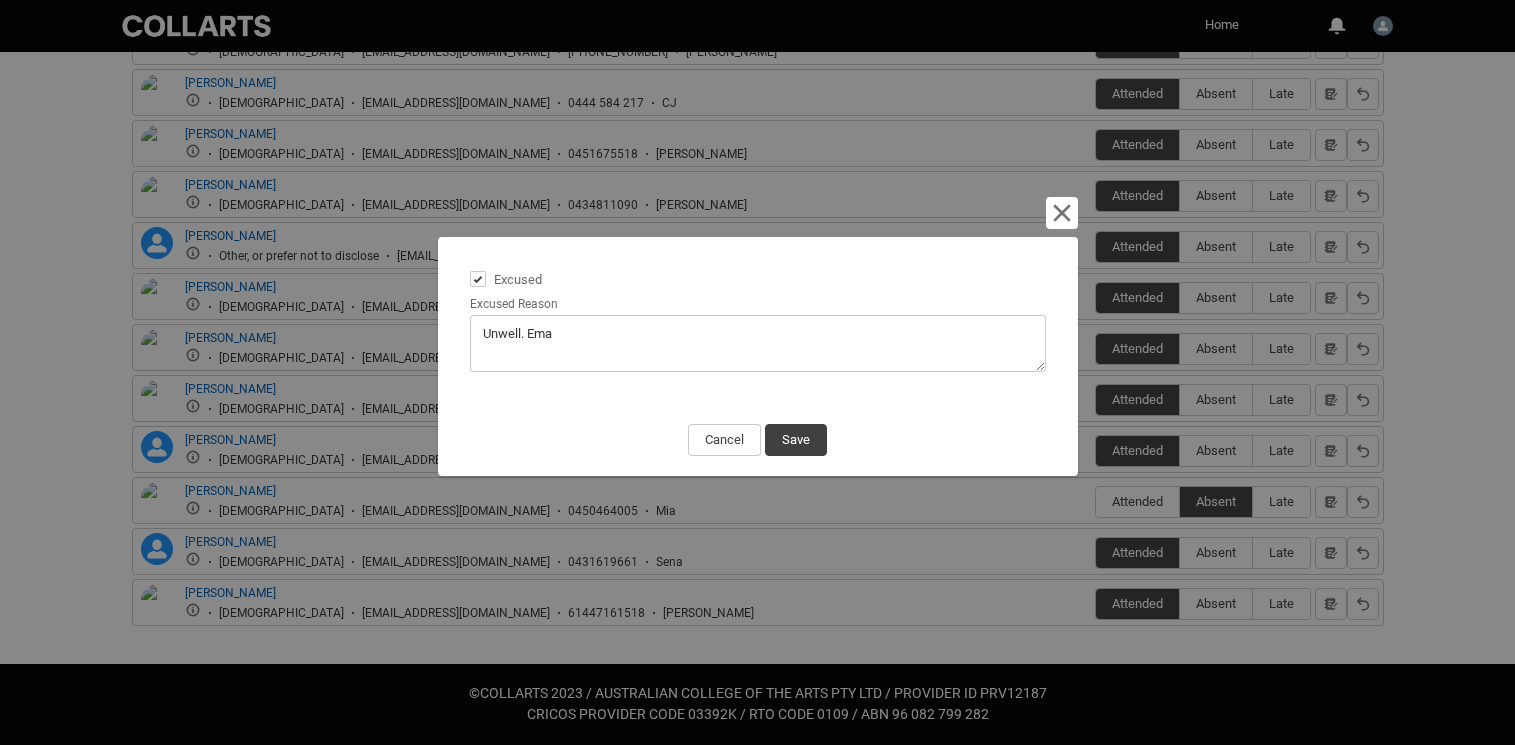 type on "Unwell. [GEOGRAPHIC_DATA]" 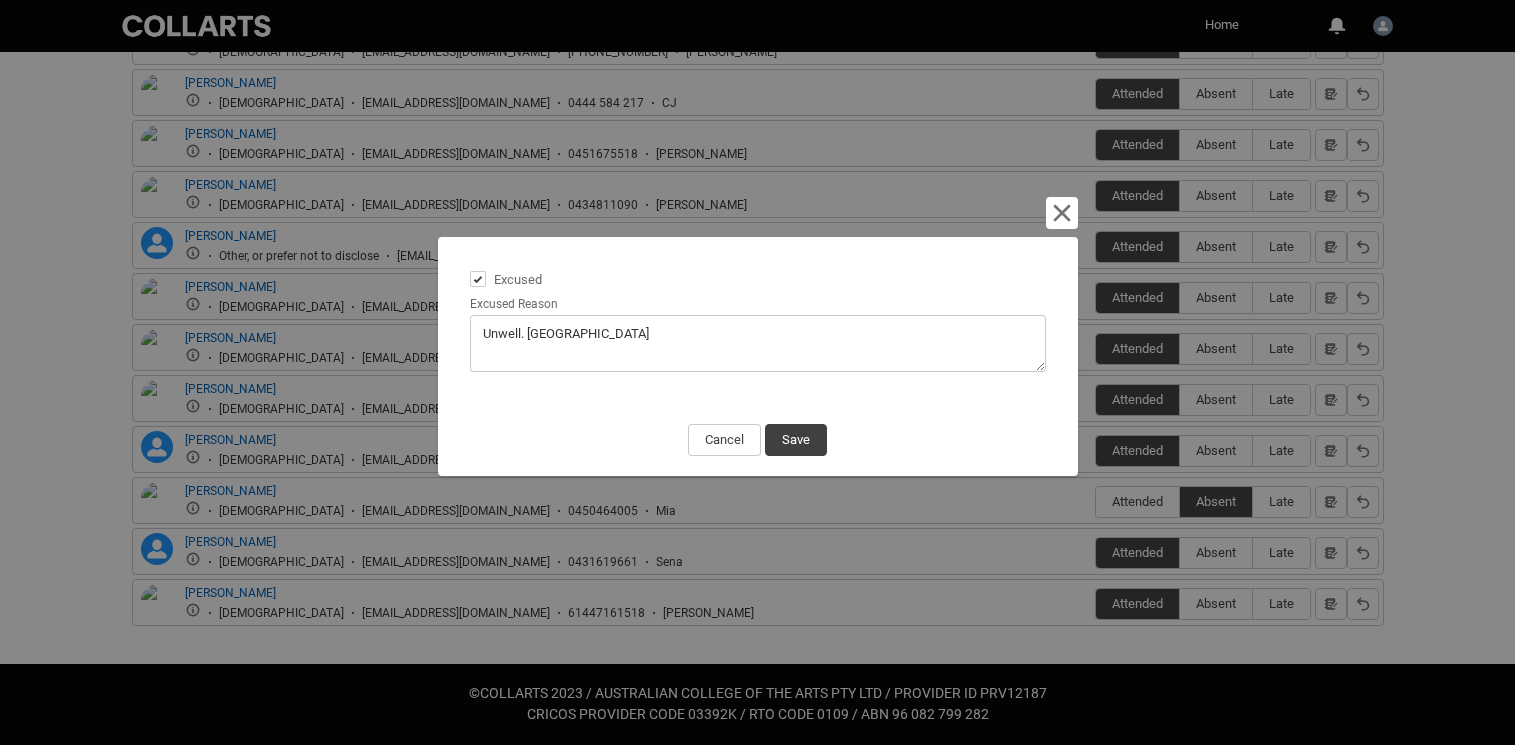 type on "Unwell. Email" 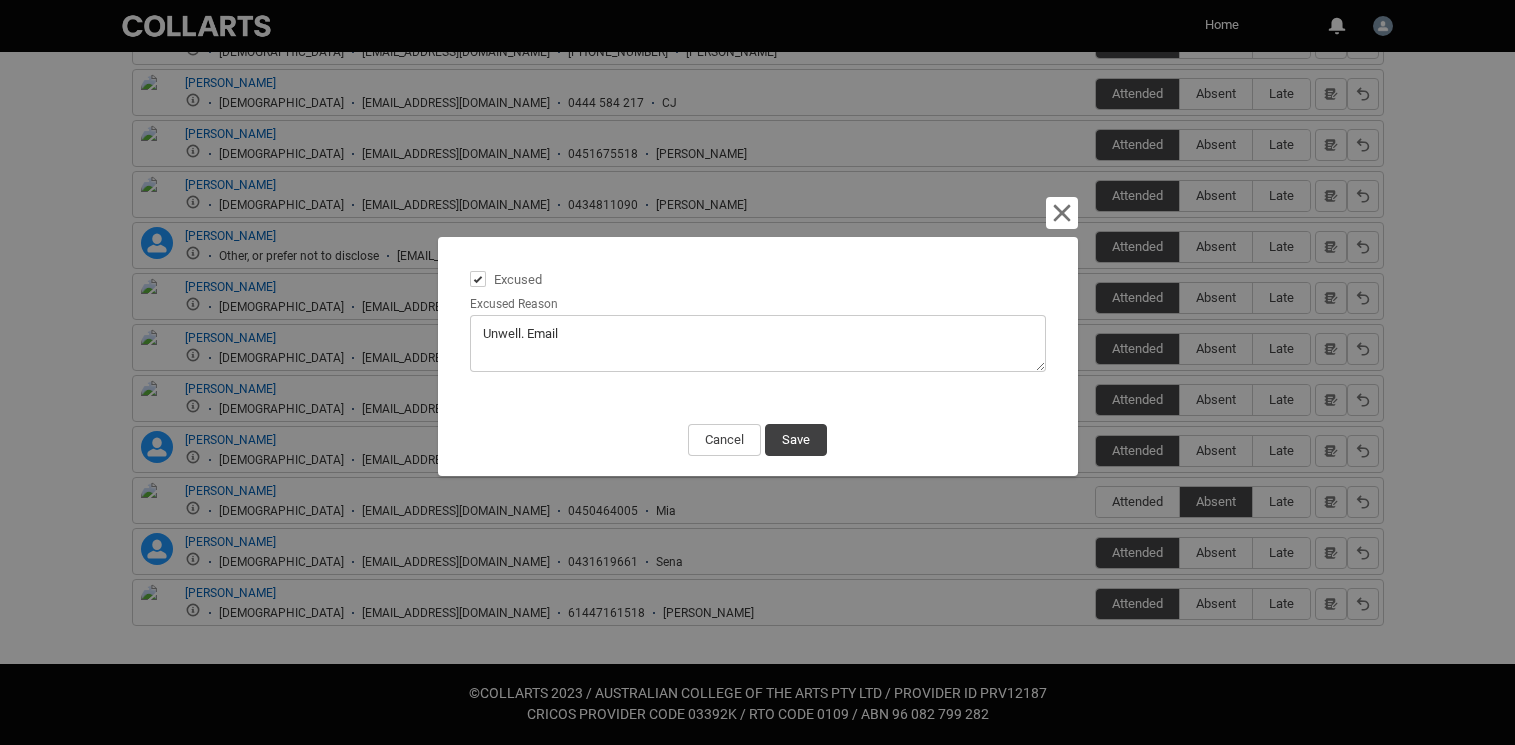 type on "Unwell. Emaile" 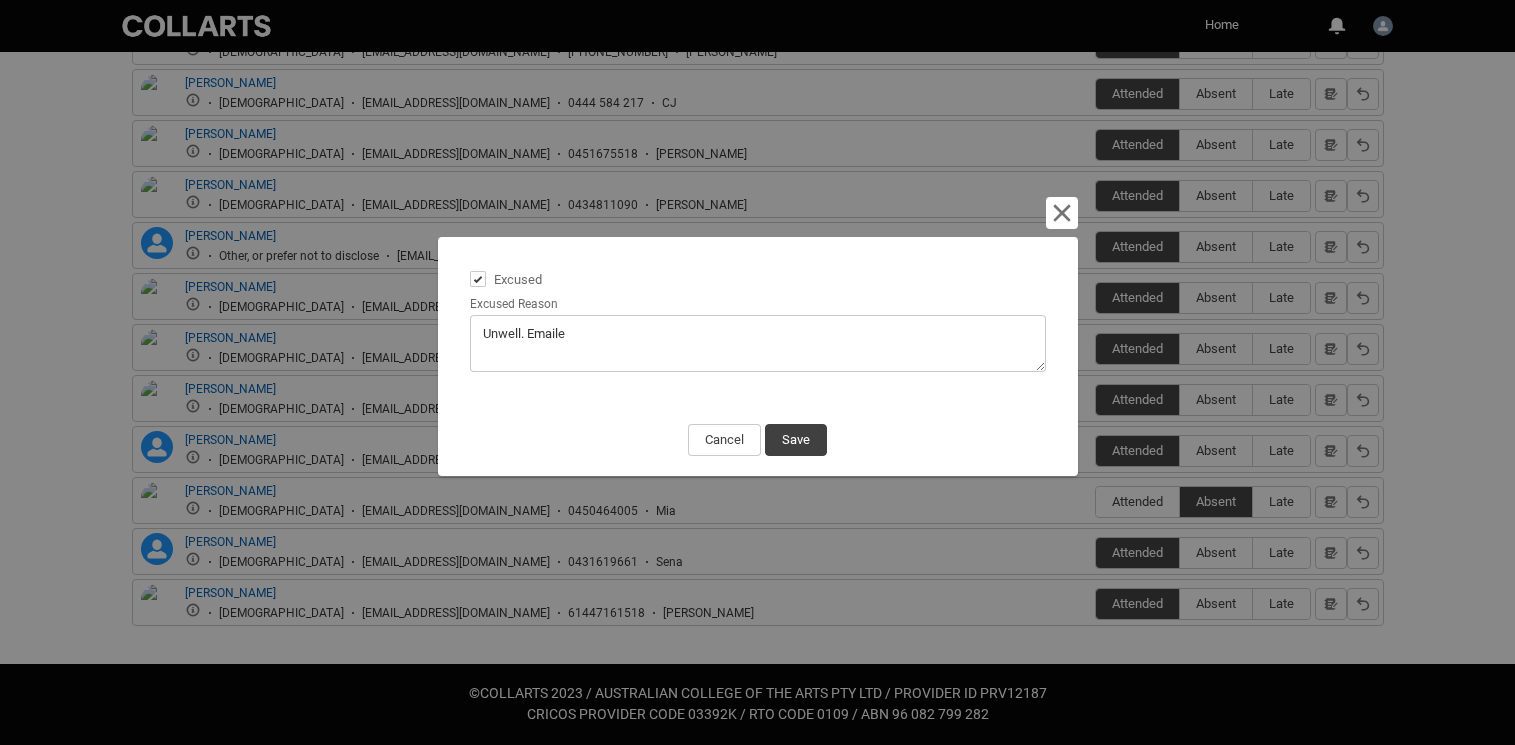 type on "Unwell. Emailed" 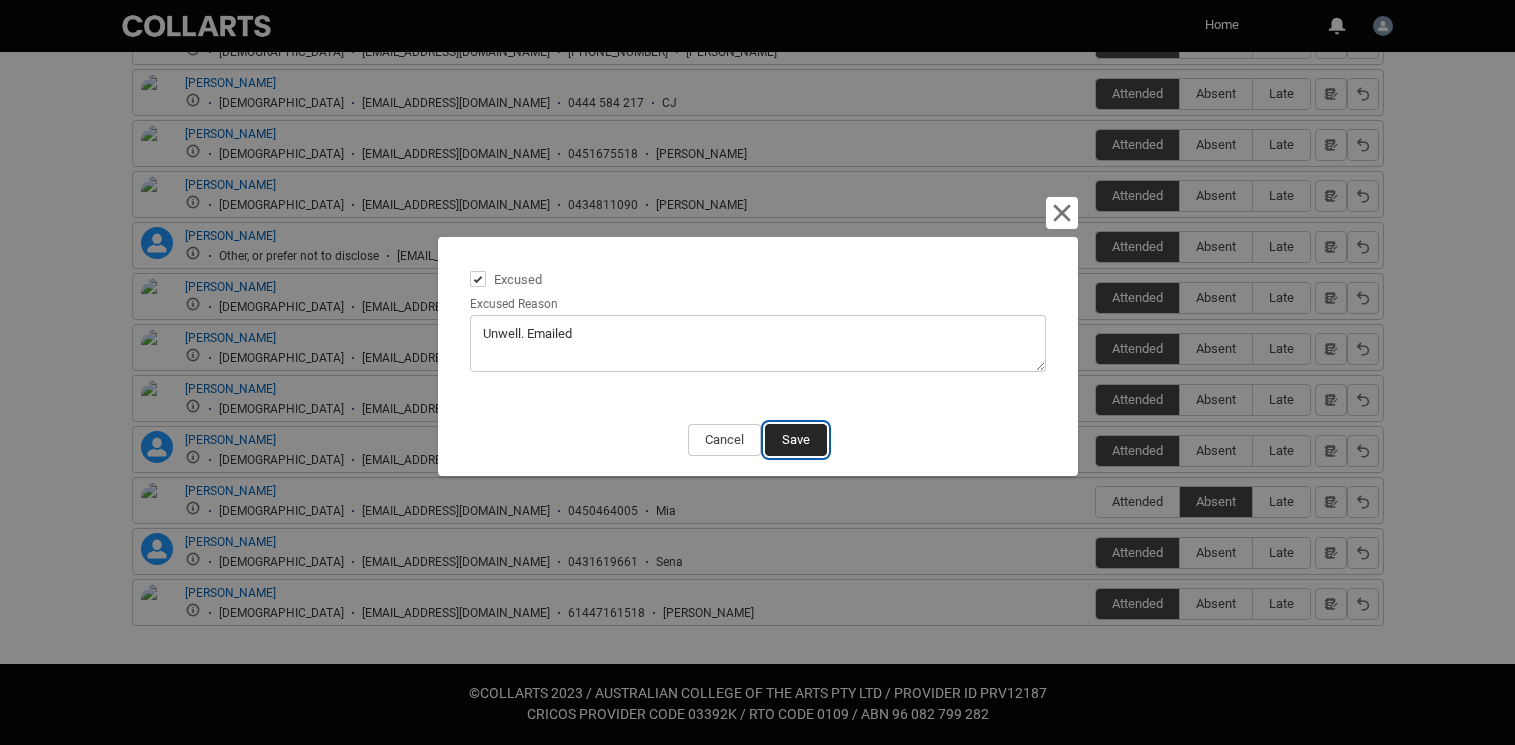 click on "Save" at bounding box center [796, 440] 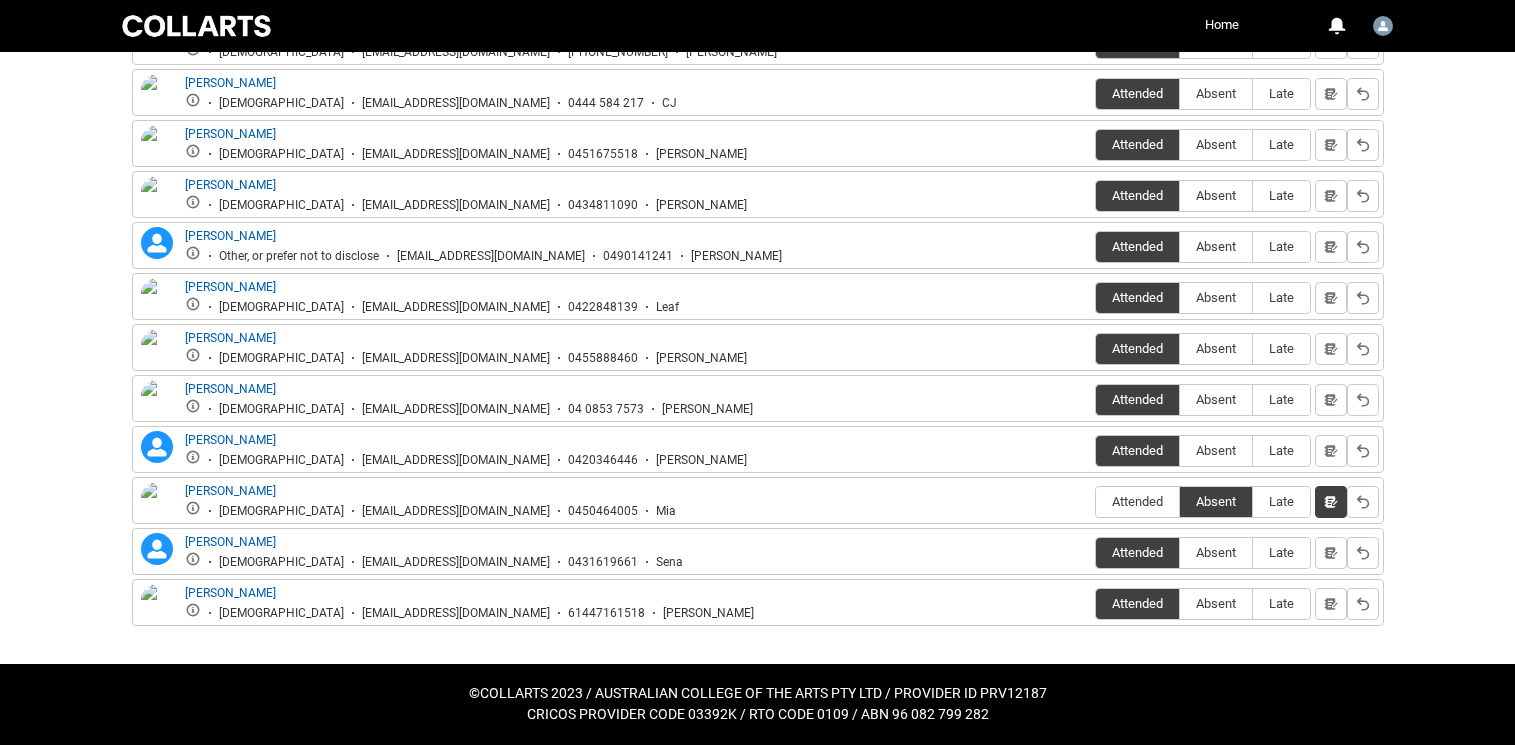 click on "Skip to Main Content Collarts Education Community Home More 0 Notifications Profile Log Out Attendance A place were you can easily update student attendance No. of Session(s) [DATE] 6 No. of Upcoming Session(s) 234 No. of Session(s) This Month 198 Current Sessions Future Sessions Past Sessions More Tabs PAAS3 ON-CAMPUS Acting Studio & Performance STAGE 3 Group 2 09:00 AM, [DATE] 01:00 PM, [DATE] Scrap Museum ([GEOGRAPHIC_DATA]) 7 Students  Trimester 2 2025 Attendance ACTDPRS ON-CAMPUS Devising Project Group 4 09:00 AM, [DATE] 01:00 PM, [DATE] Bellfry ([GEOGRAPHIC_DATA]) 10 Students  Trimester 2 2025 Attendance SHEP ON-CAMPUS Ensemble Production Group 3 02:00 PM, [DATE] 06:00 PM, [DATE] Black Box  ([PERSON_NAME][GEOGRAPHIC_DATA].) (capacity x40ppl) 12 Students  Trimester 2 2025 Attendance ACTADRS ON-CAMPUS Applied Dramaturgy 02:00 PM, [DATE] 06:00 PM, [DATE] Dragon Image 5 Students  Trimester 2 2025 Attendance PAAS3 ON-CAMPUS Acting Studio & Performance STAGE 3 Group 4 7 Students Attendance 0" at bounding box center [757, -21] 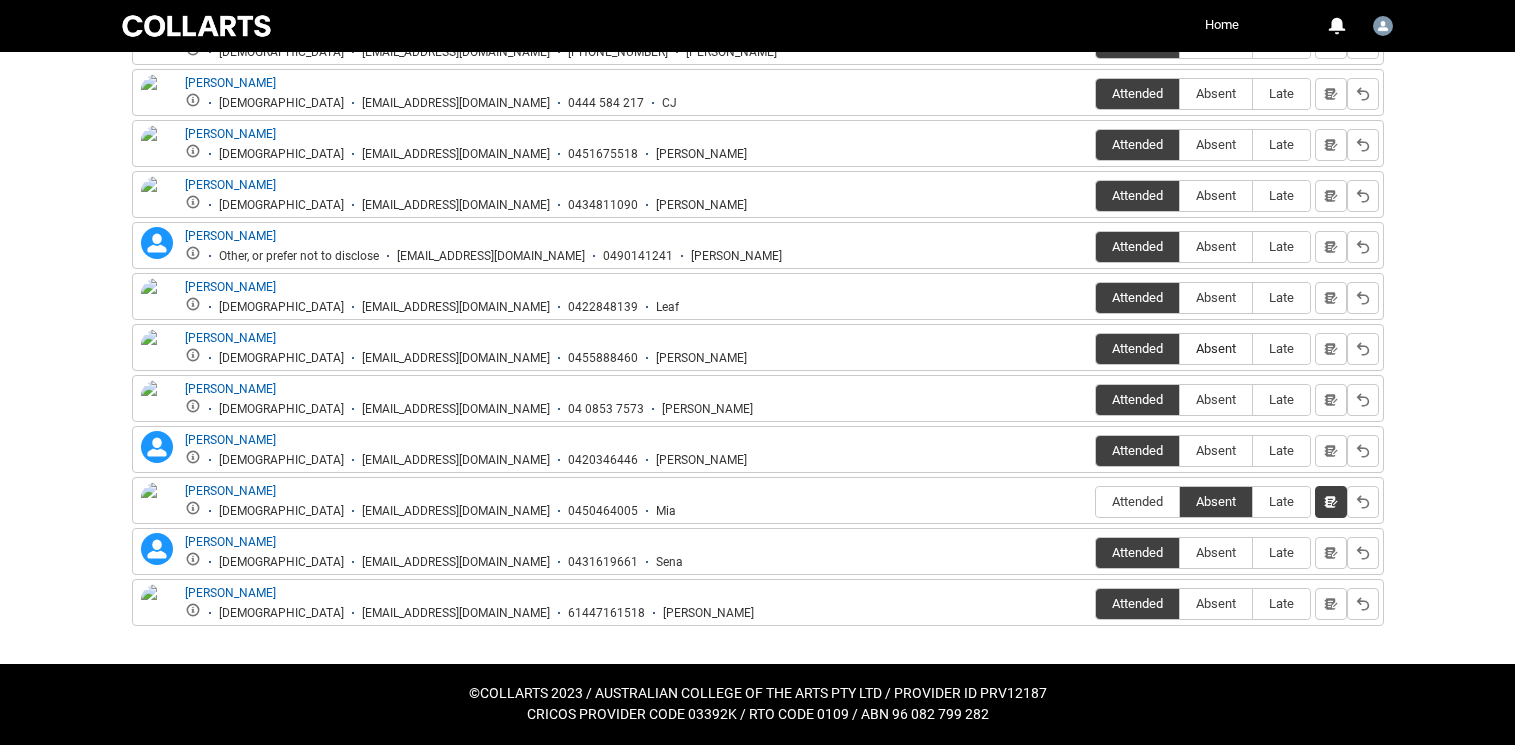click on "Absent" at bounding box center (1216, 348) 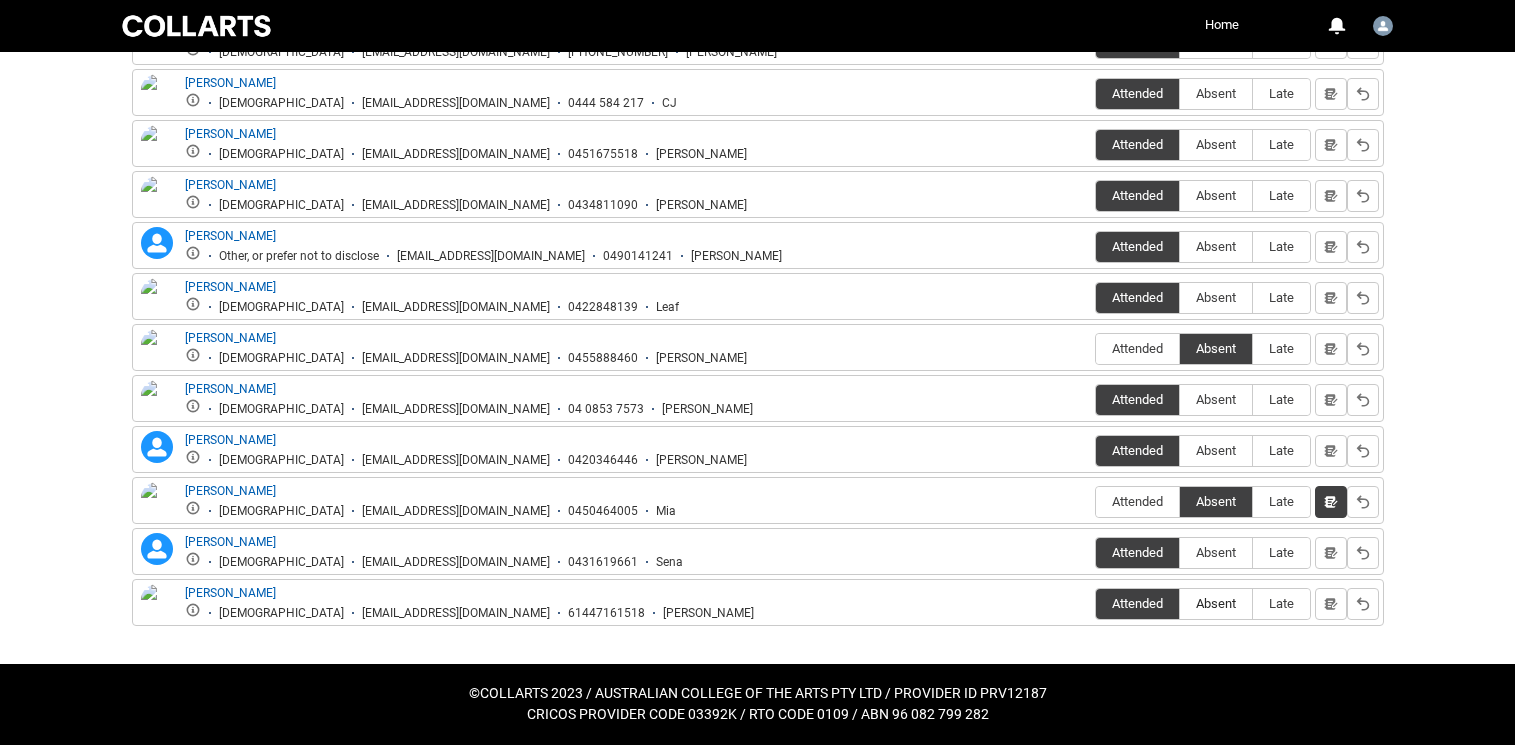 click on "Absent" at bounding box center [1216, 603] 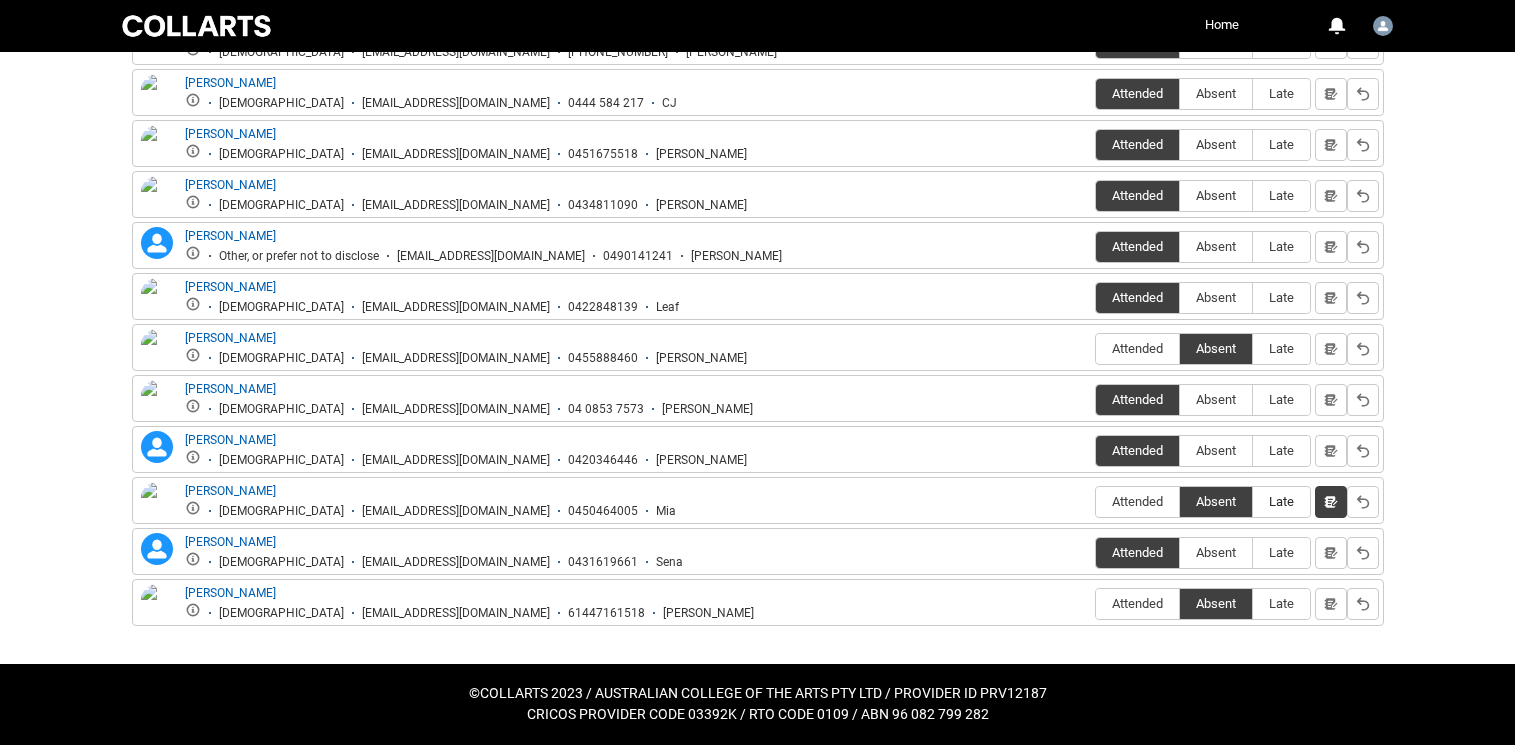 click on "Late" at bounding box center (1281, 501) 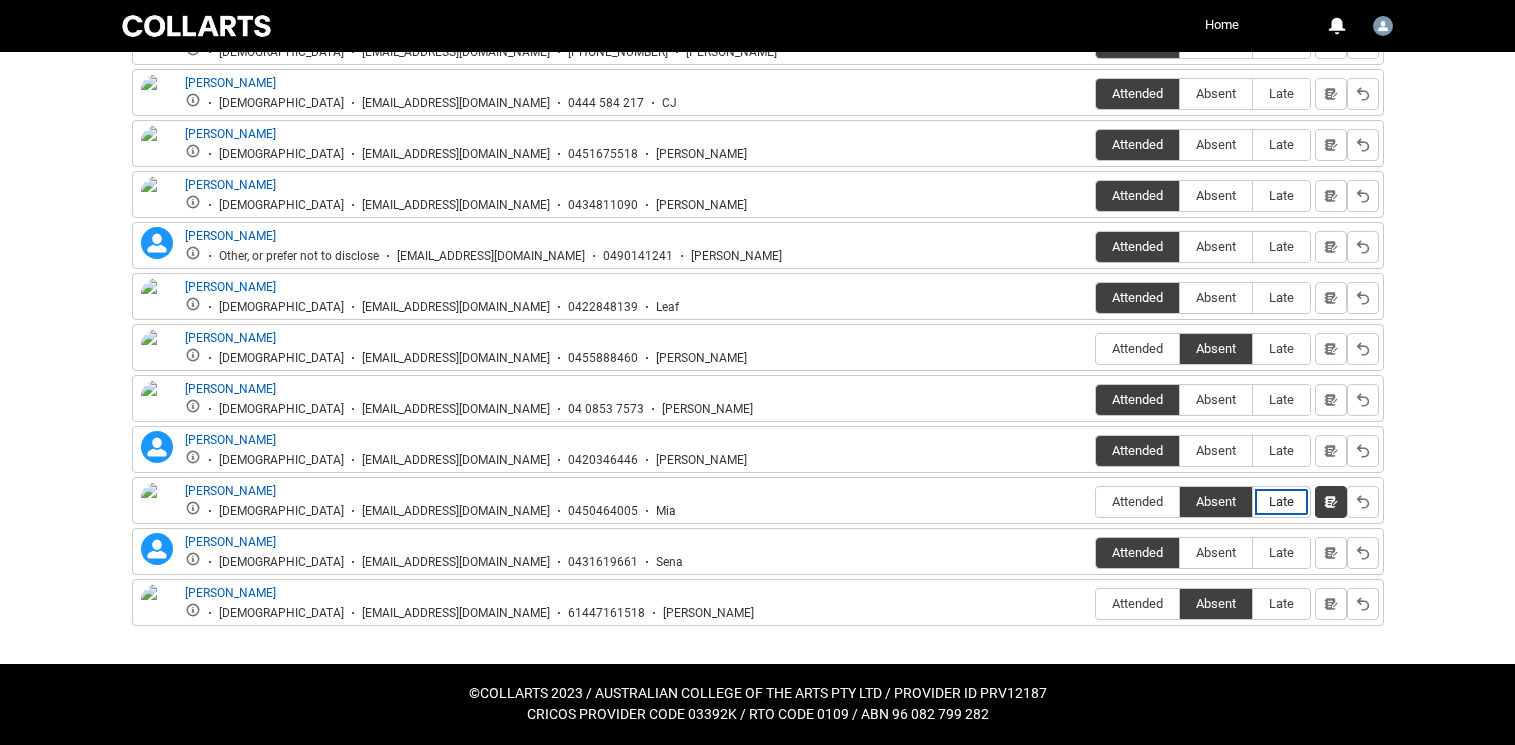 click on "Late" at bounding box center (1252, 501) 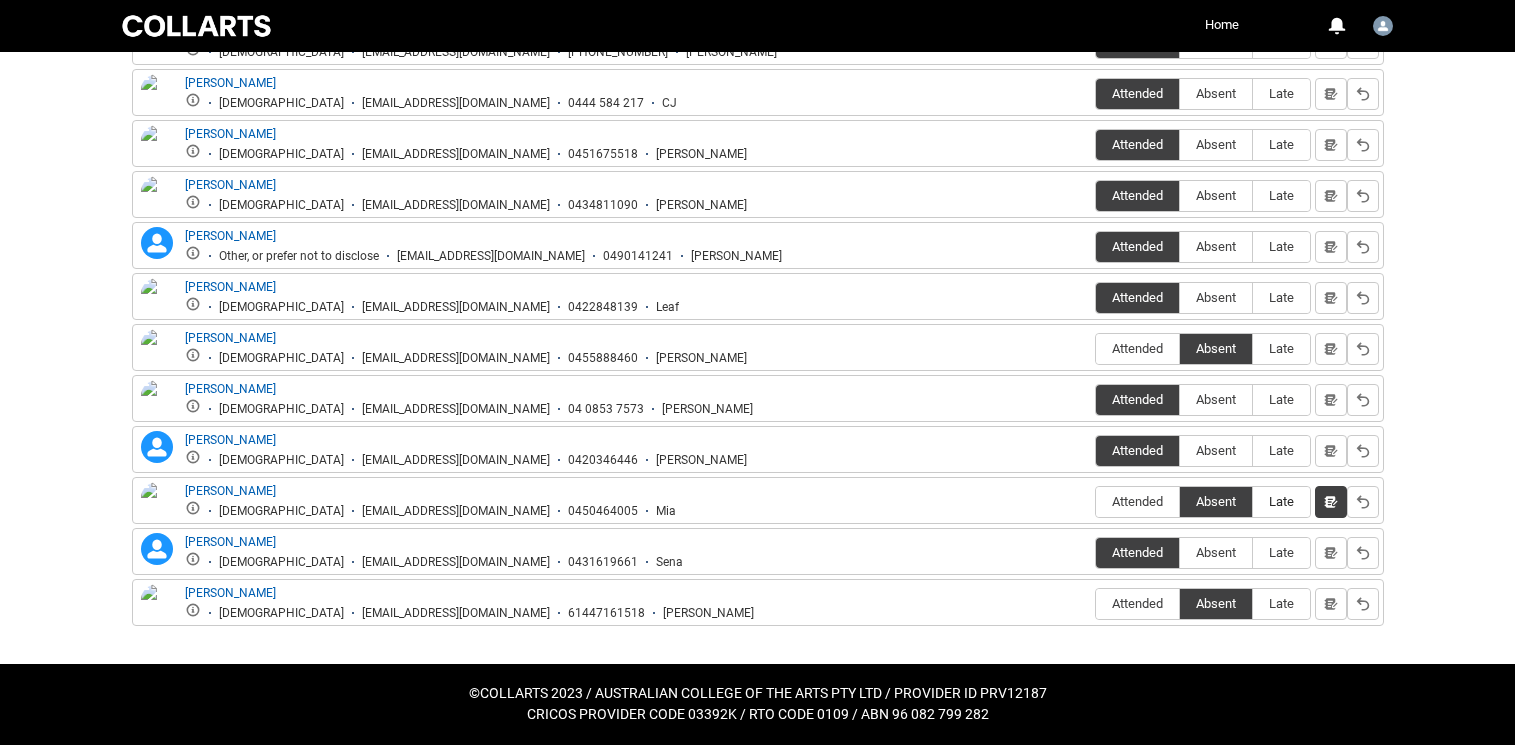 type on "Late" 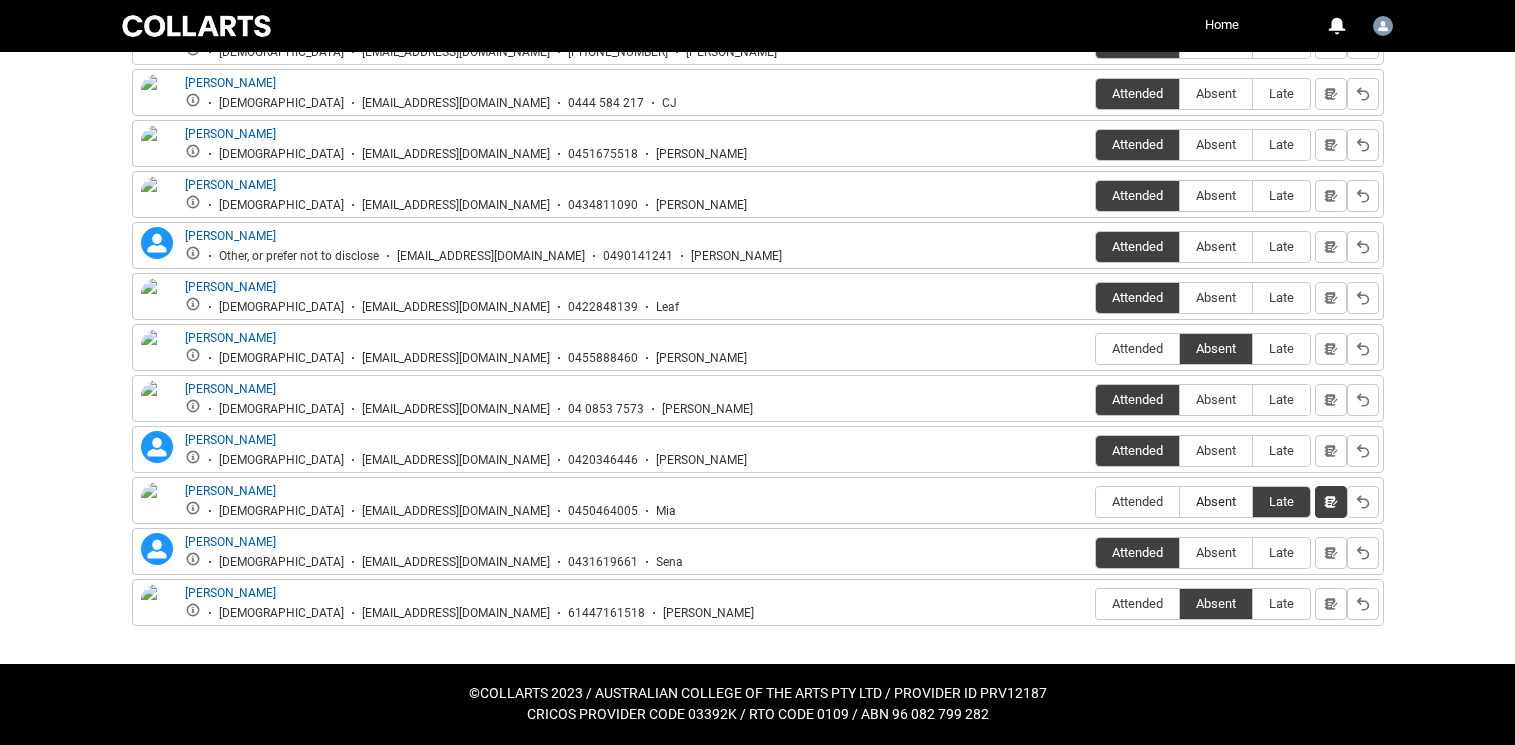 click on "Absent" at bounding box center (1216, 501) 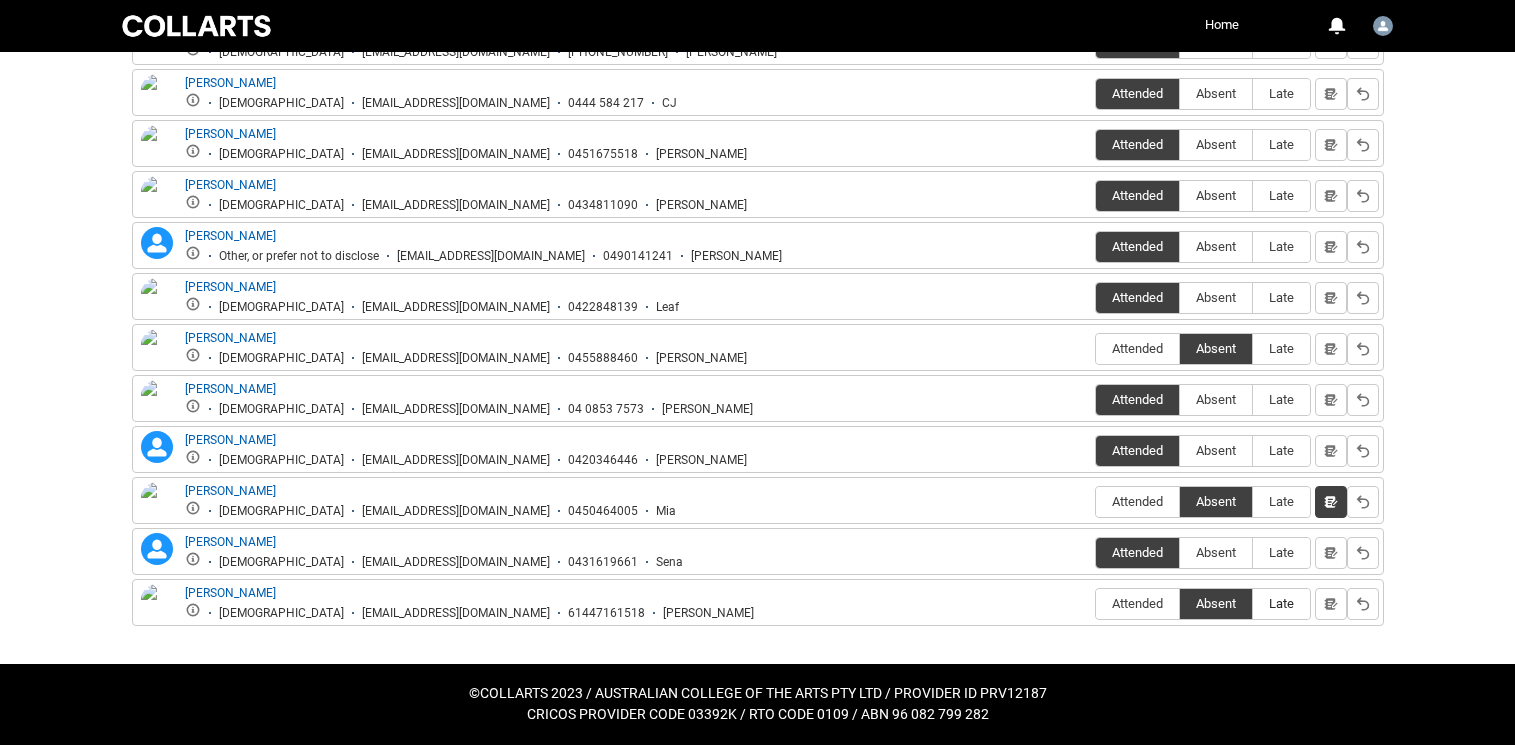 click on "Late" at bounding box center [1281, 603] 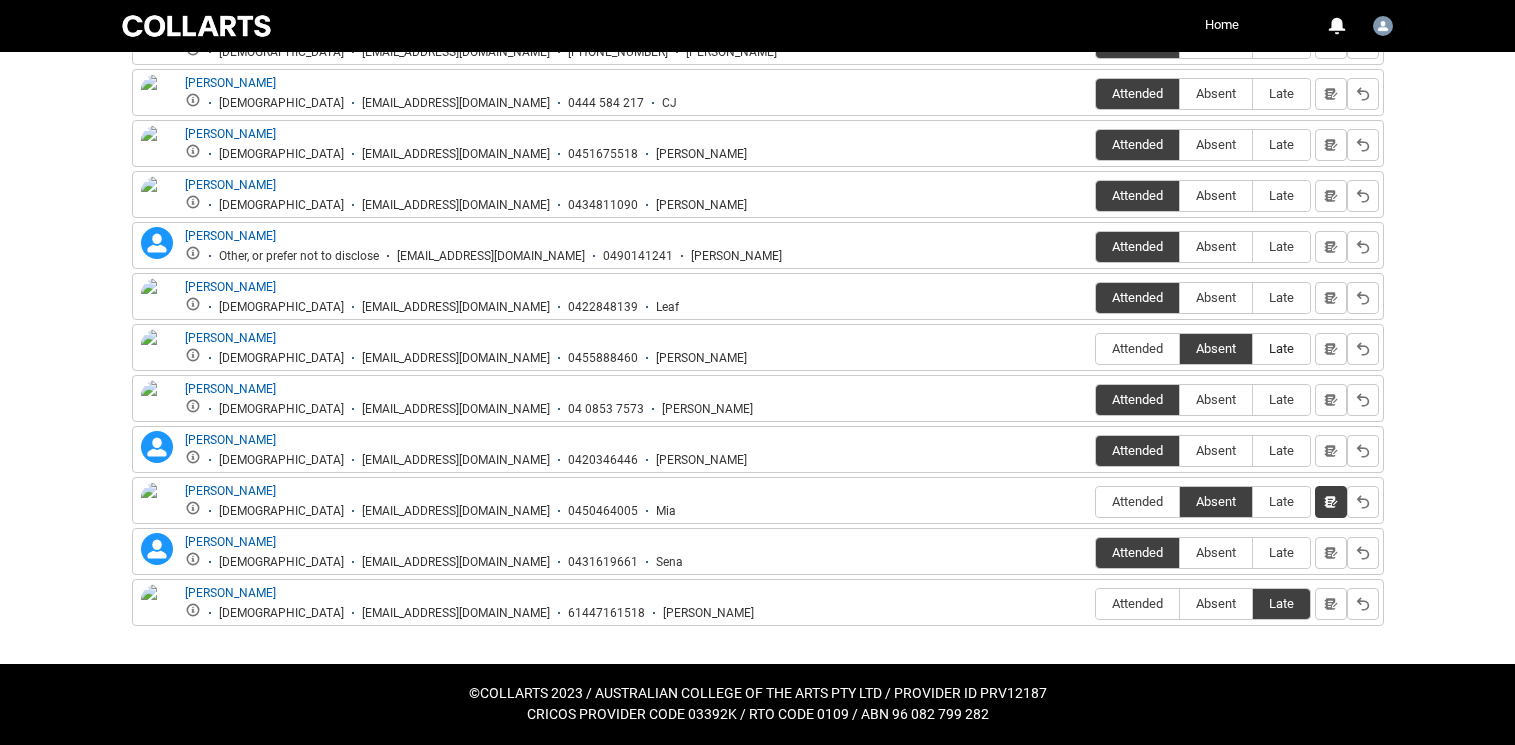 click on "Late" at bounding box center (1281, 348) 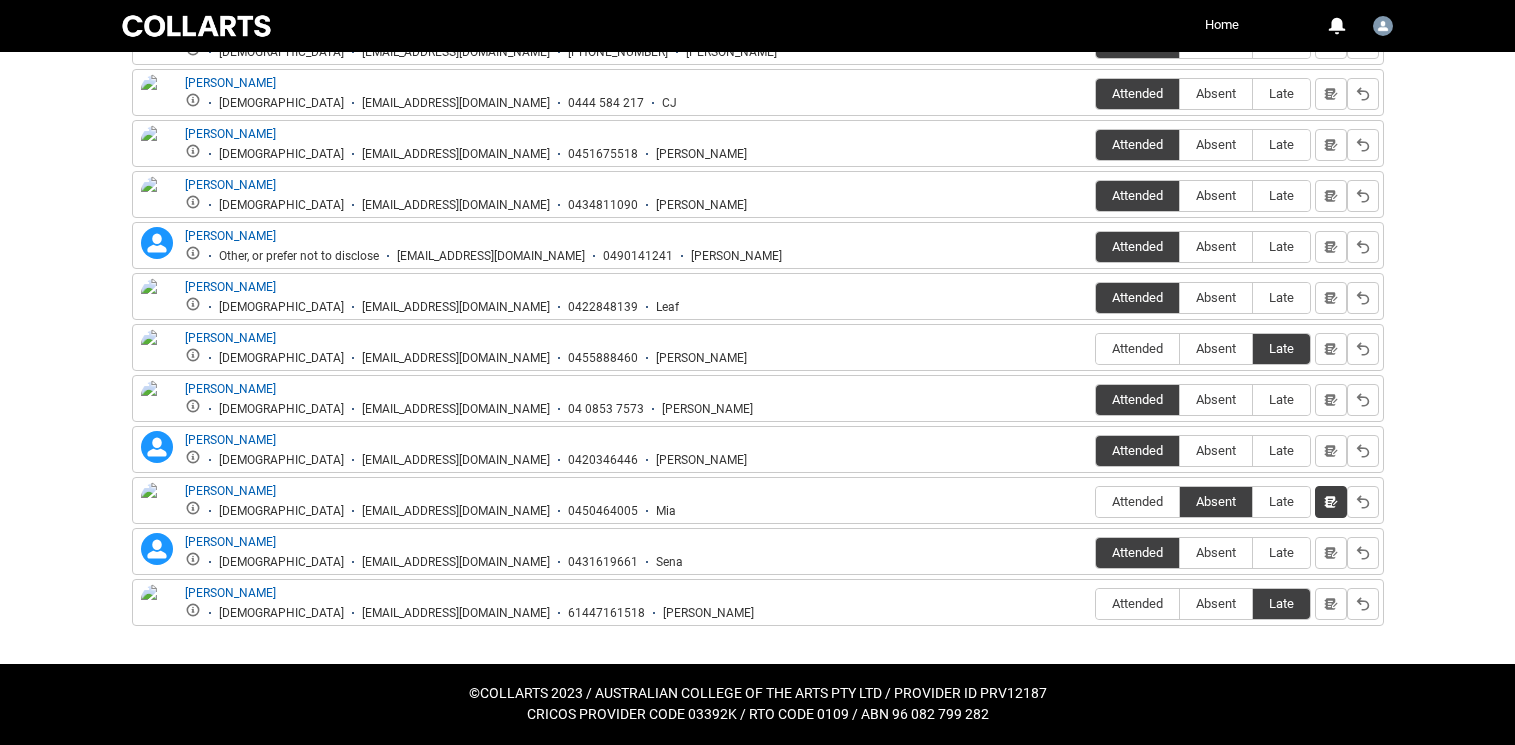 click on "Skip to Main Content Collarts Education Community Home More 0 Notifications Profile Log Out Attendance A place were you can easily update student attendance No. of Session(s) [DATE] 6 No. of Upcoming Session(s) 234 No. of Session(s) This Month 198 Current Sessions Future Sessions Past Sessions More Tabs PAAS3 ON-CAMPUS Acting Studio & Performance STAGE 3 Group 2 09:00 AM, [DATE] 01:00 PM, [DATE] Scrap Museum ([GEOGRAPHIC_DATA]) 7 Students  Trimester 2 2025 Attendance ACTDPRS ON-CAMPUS Devising Project Group 4 09:00 AM, [DATE] 01:00 PM, [DATE] Bellfry ([GEOGRAPHIC_DATA]) 10 Students  Trimester 2 2025 Attendance SHEP ON-CAMPUS Ensemble Production Group 3 02:00 PM, [DATE] 06:00 PM, [DATE] Black Box  ([PERSON_NAME][GEOGRAPHIC_DATA].) (capacity x40ppl) 12 Students  Trimester 2 2025 Attendance ACTADRS ON-CAMPUS Applied Dramaturgy 02:00 PM, [DATE] 06:00 PM, [DATE] Dragon Image 5 Students  Trimester 2 2025 Attendance PAAS3 ON-CAMPUS Acting Studio & Performance STAGE 3 Group 4 7 Students Attendance 0" at bounding box center (757, -21) 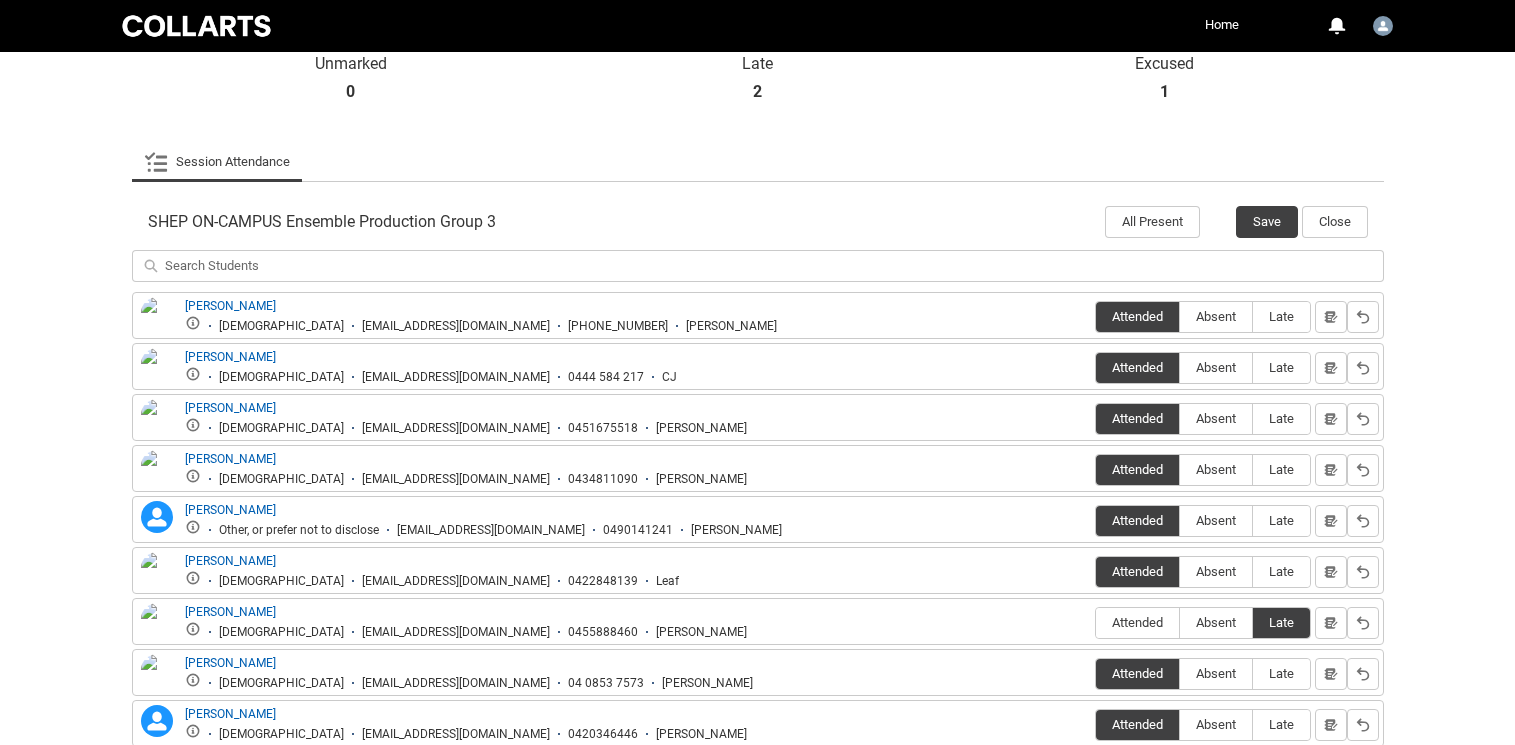 scroll, scrollTop: 558, scrollLeft: 0, axis: vertical 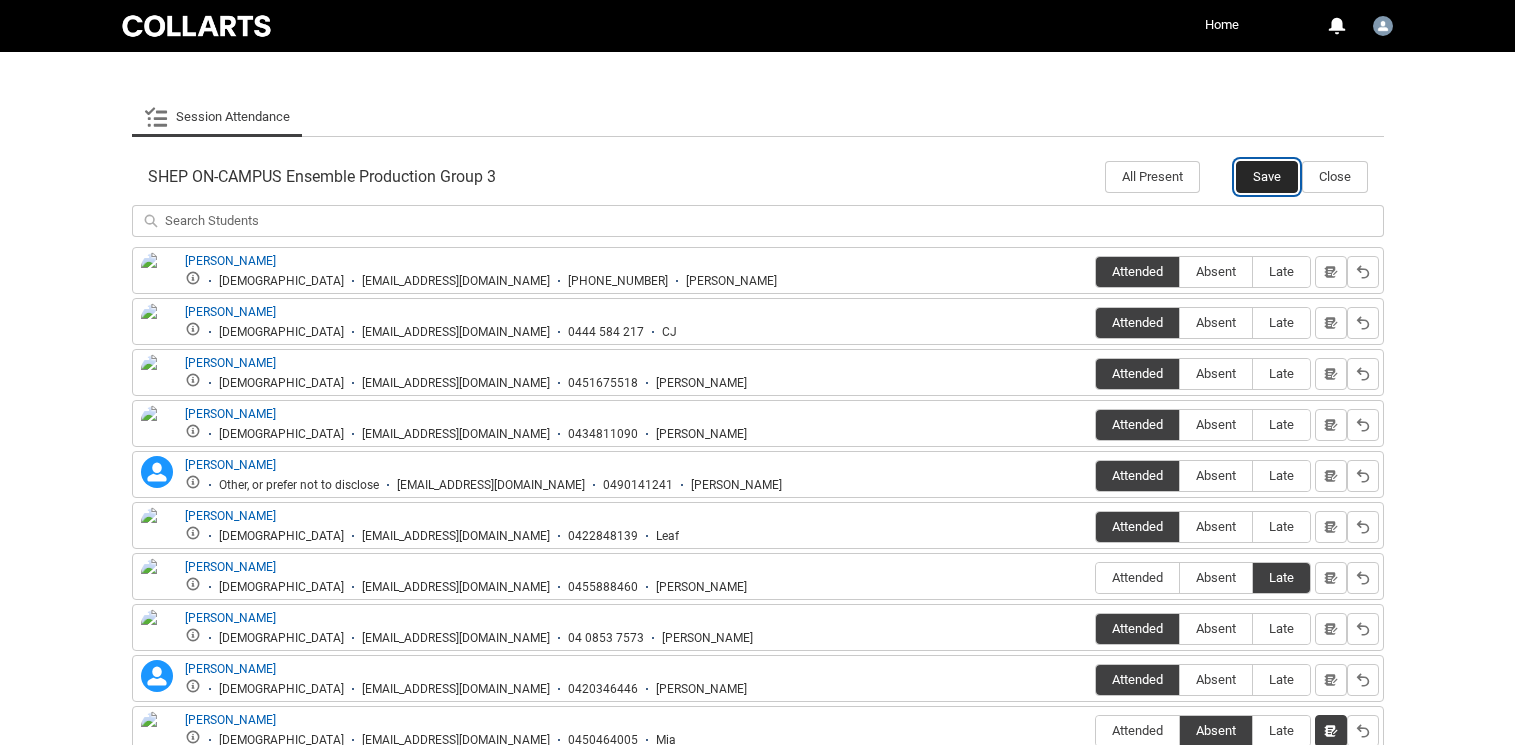 click on "Save" at bounding box center (1267, 177) 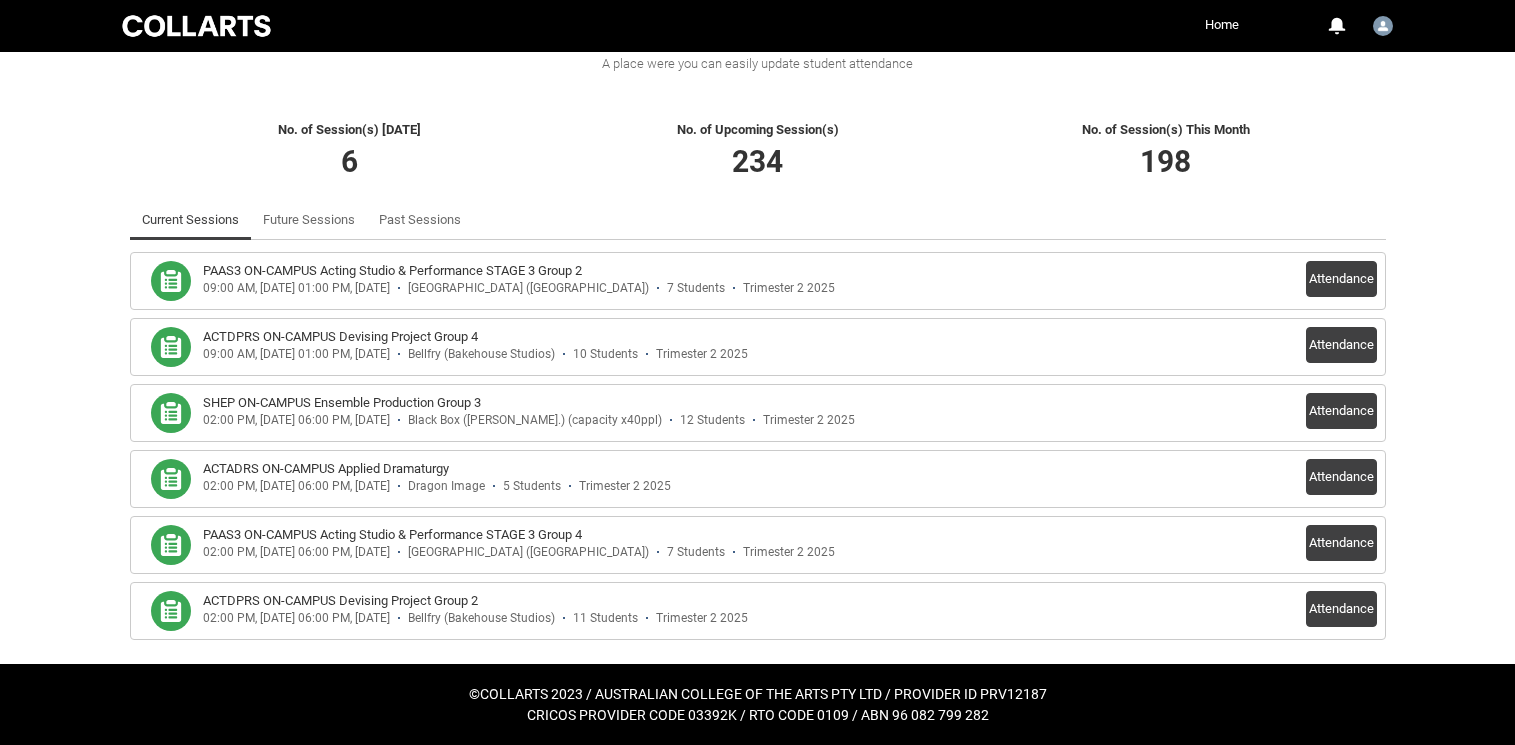 scroll, scrollTop: 389, scrollLeft: 0, axis: vertical 